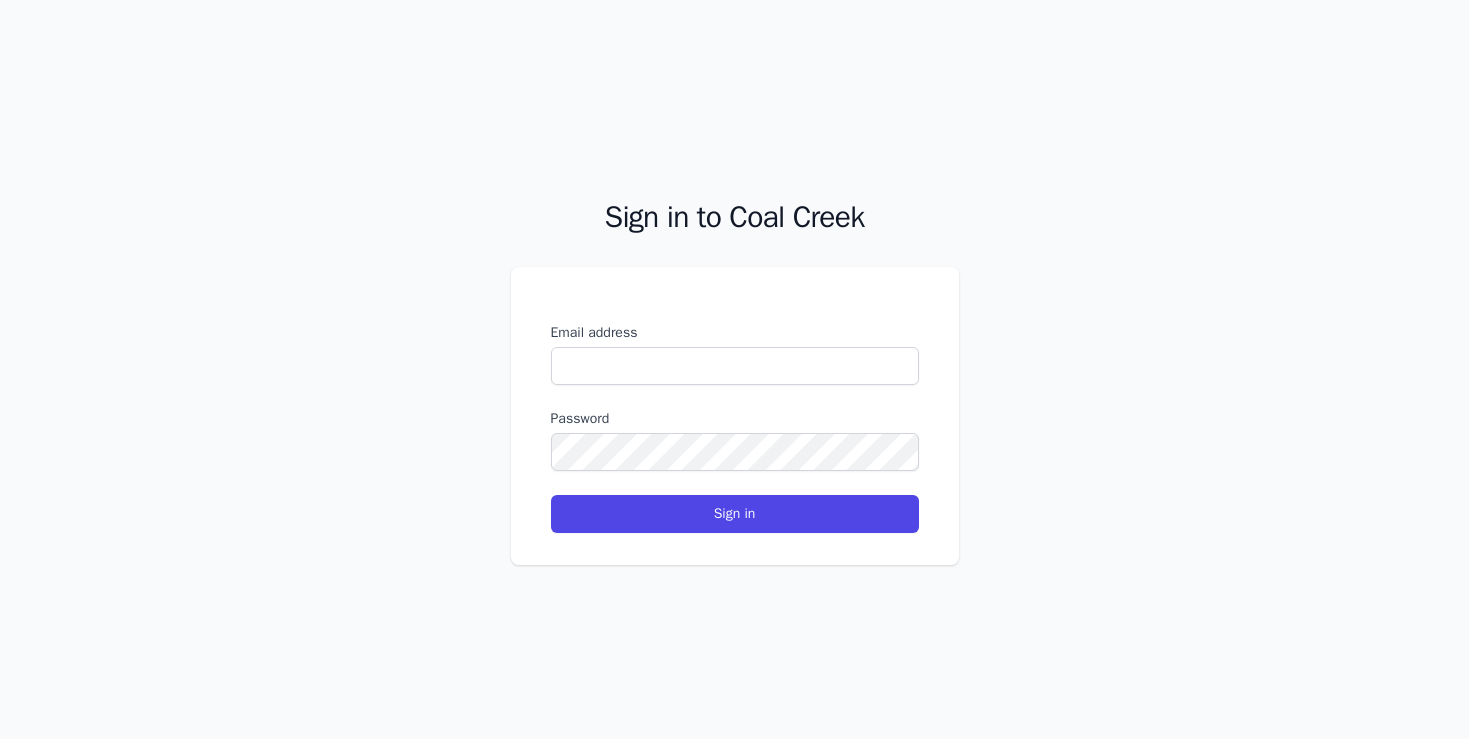 scroll, scrollTop: 0, scrollLeft: 0, axis: both 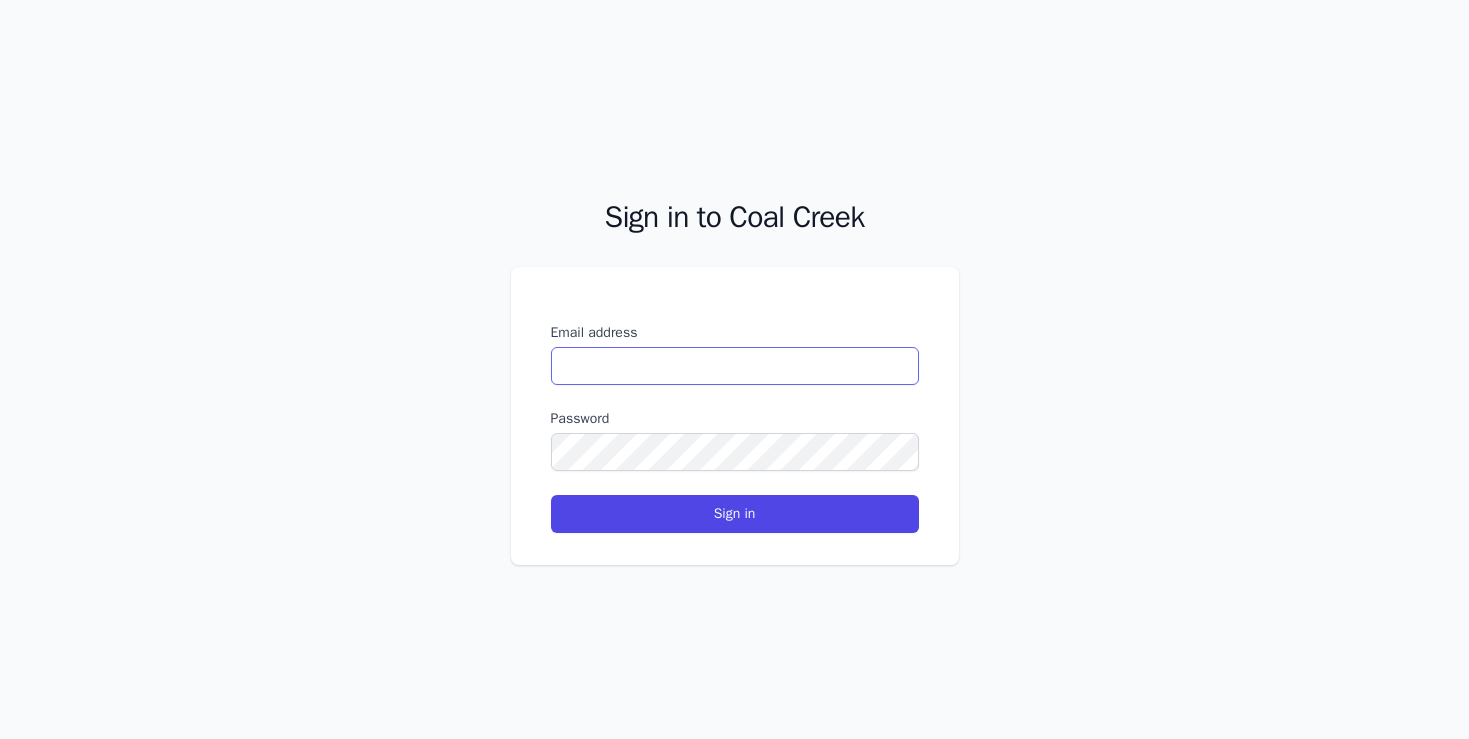 click on "Email address" at bounding box center (735, 366) 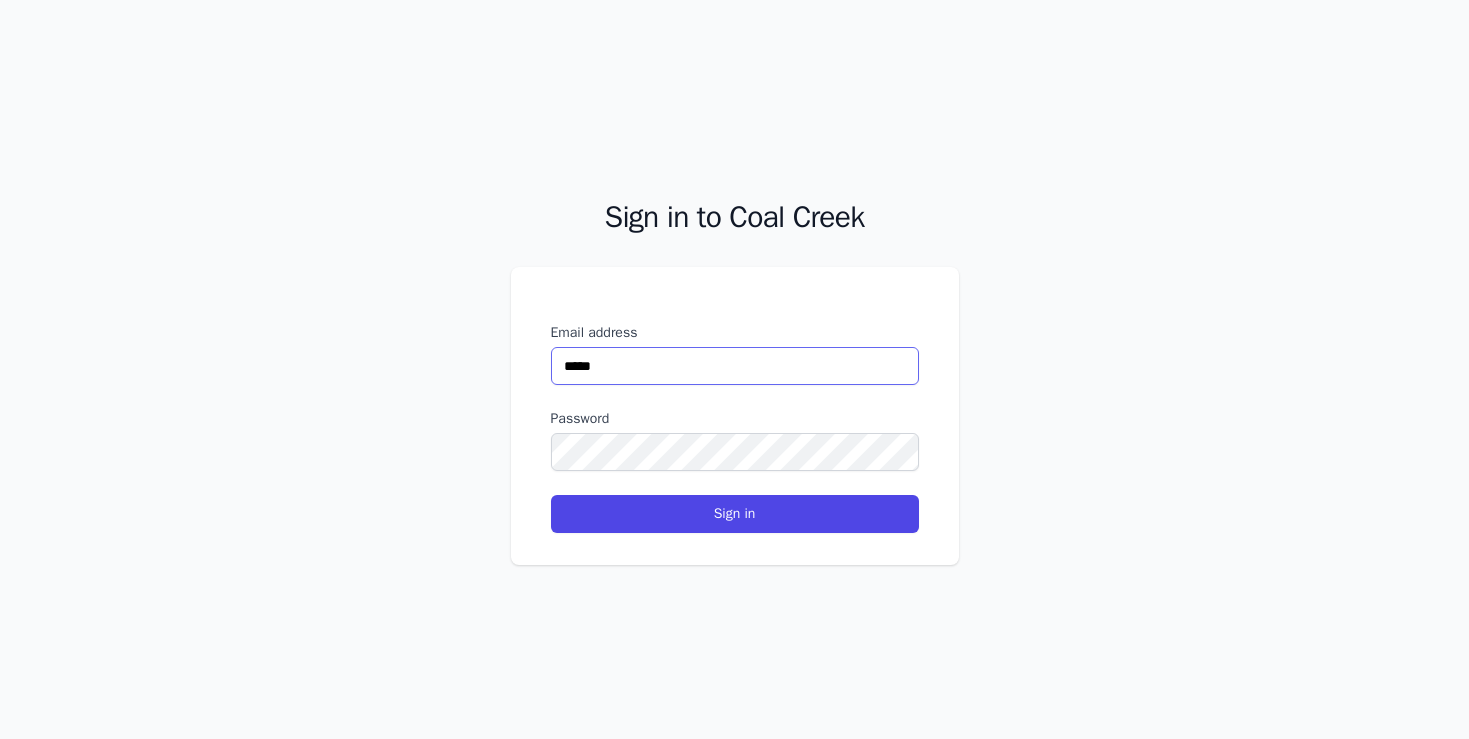 type on "**********" 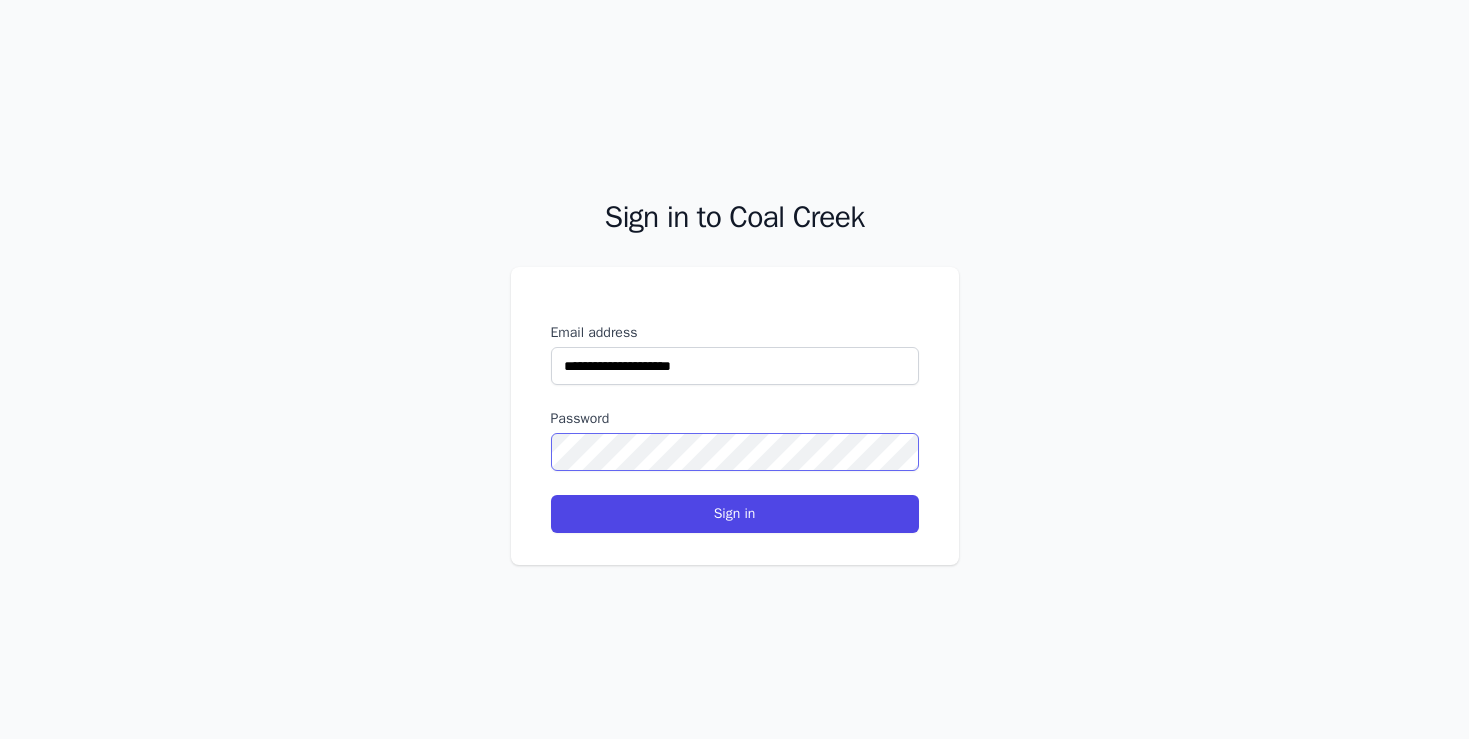 click on "Sign in" at bounding box center [735, 514] 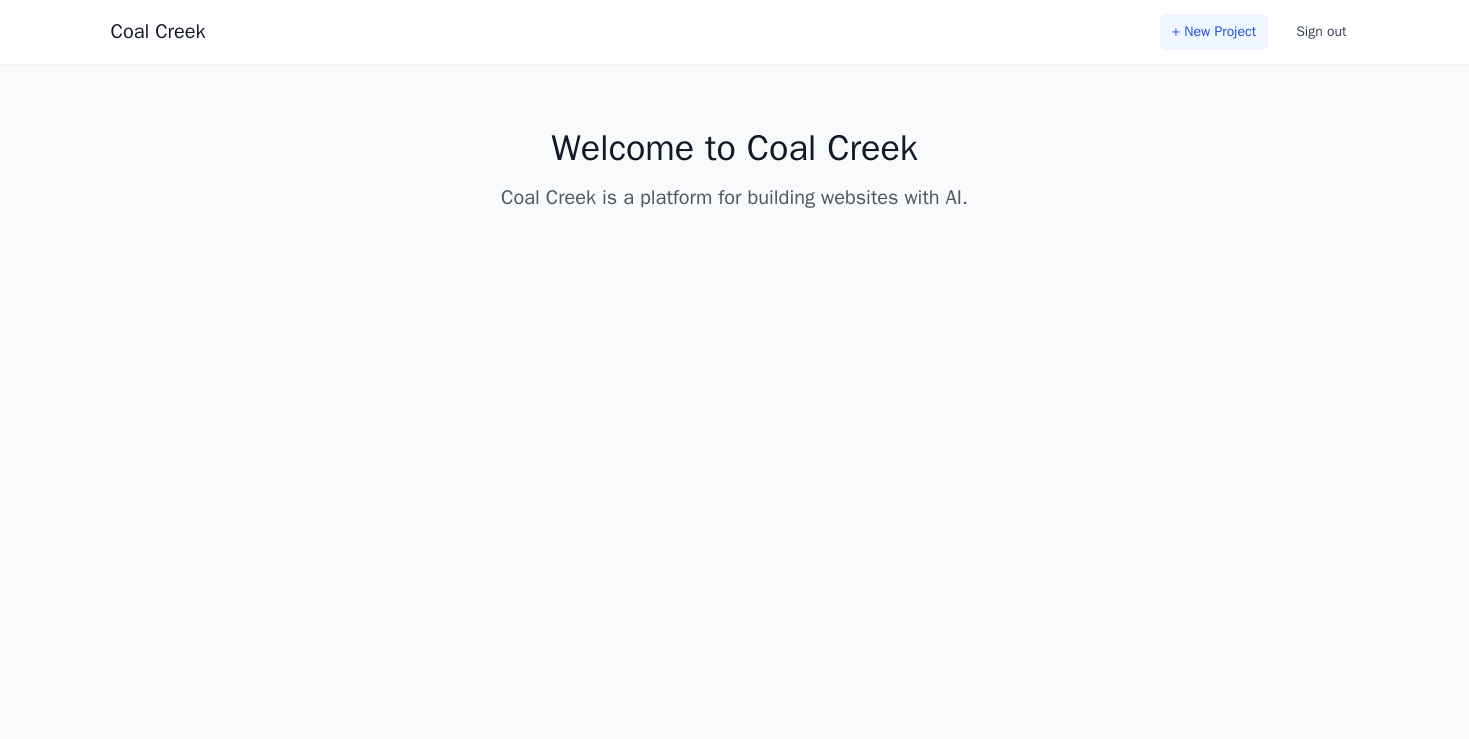 click on "+ New Project" at bounding box center [1214, 32] 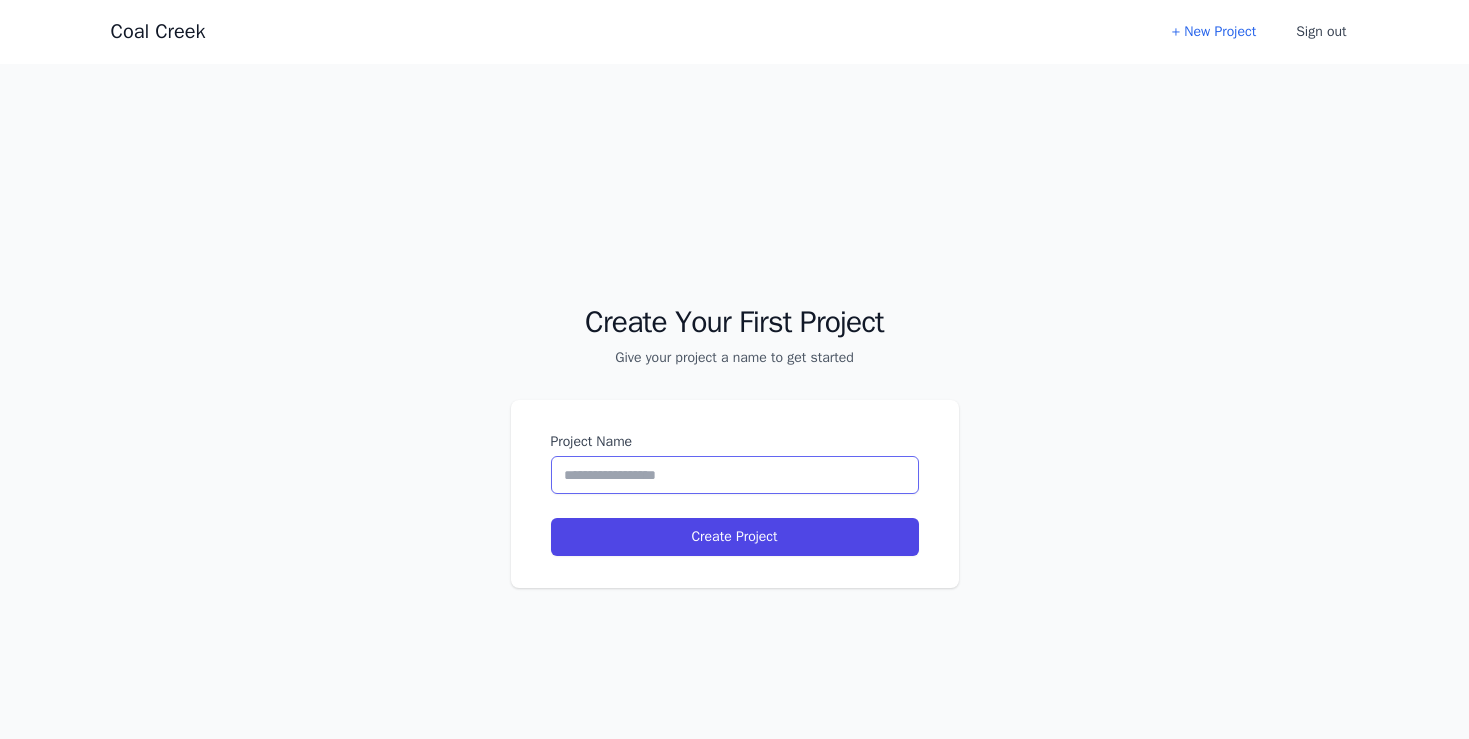 click on "Project Name" at bounding box center [735, 475] 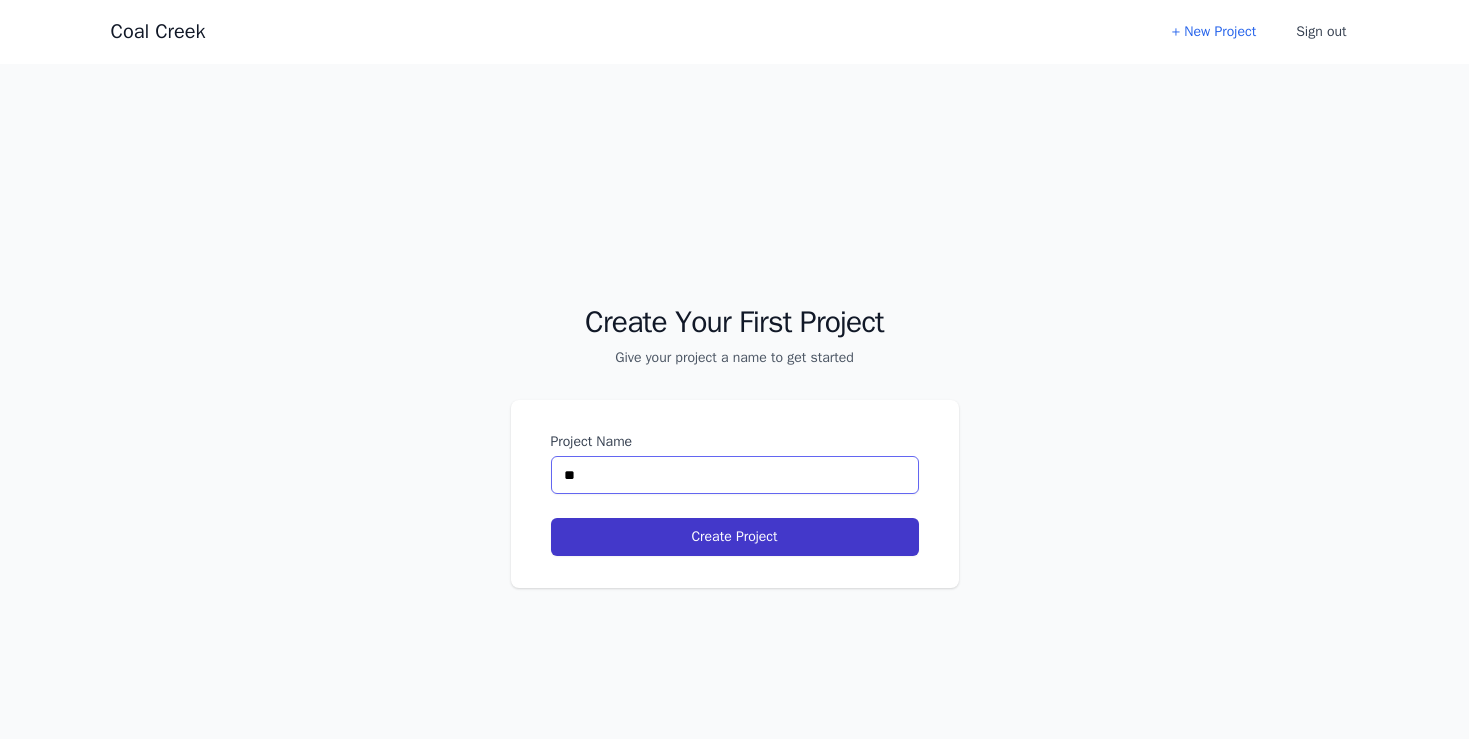 type on "*" 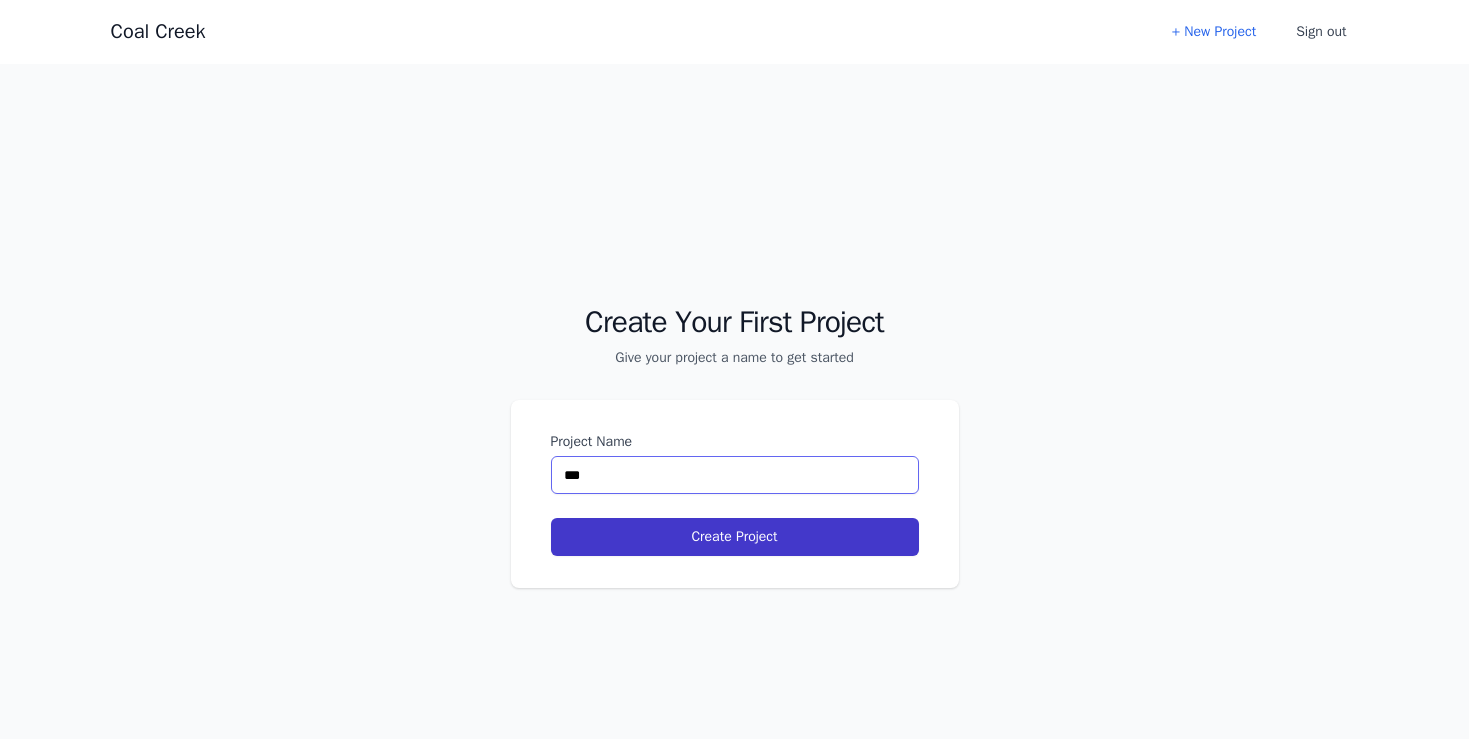 type on "****" 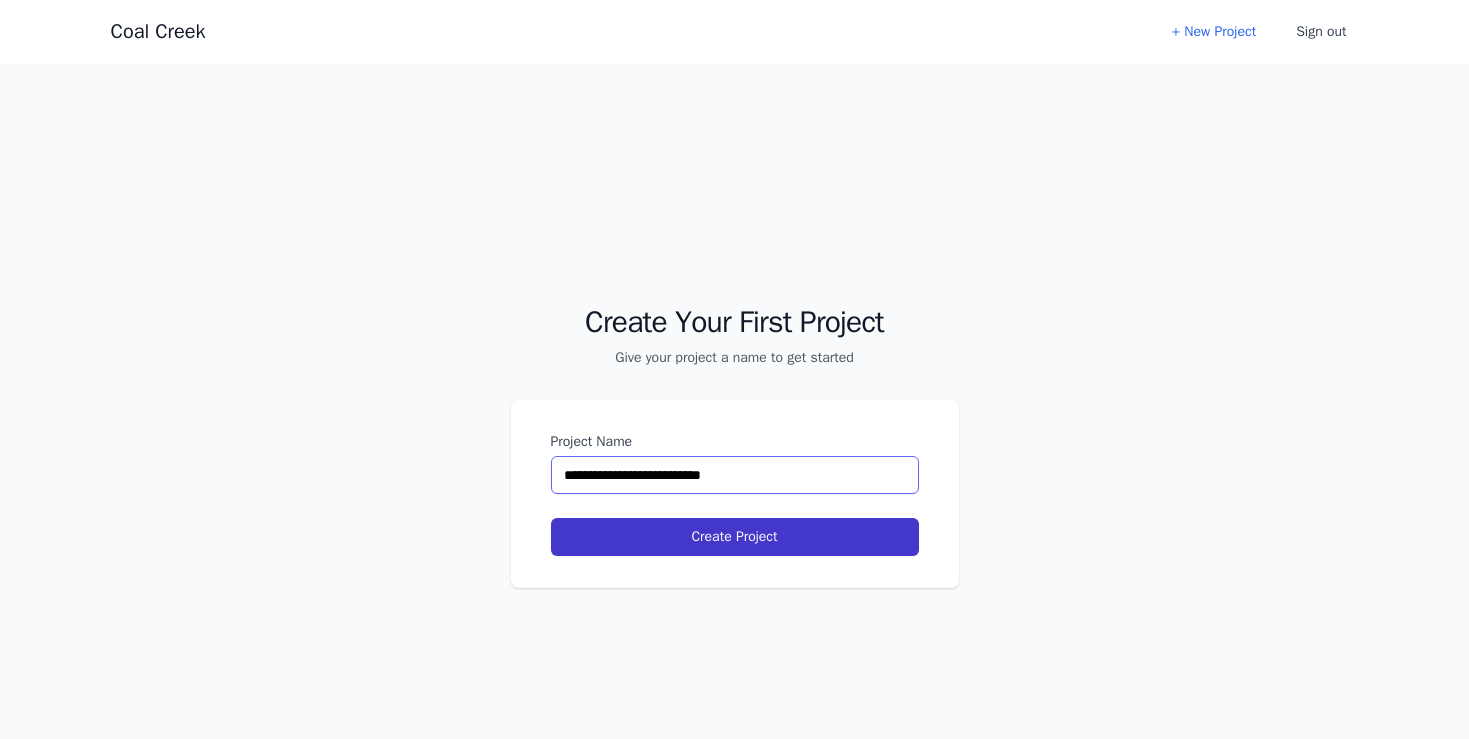 type on "**********" 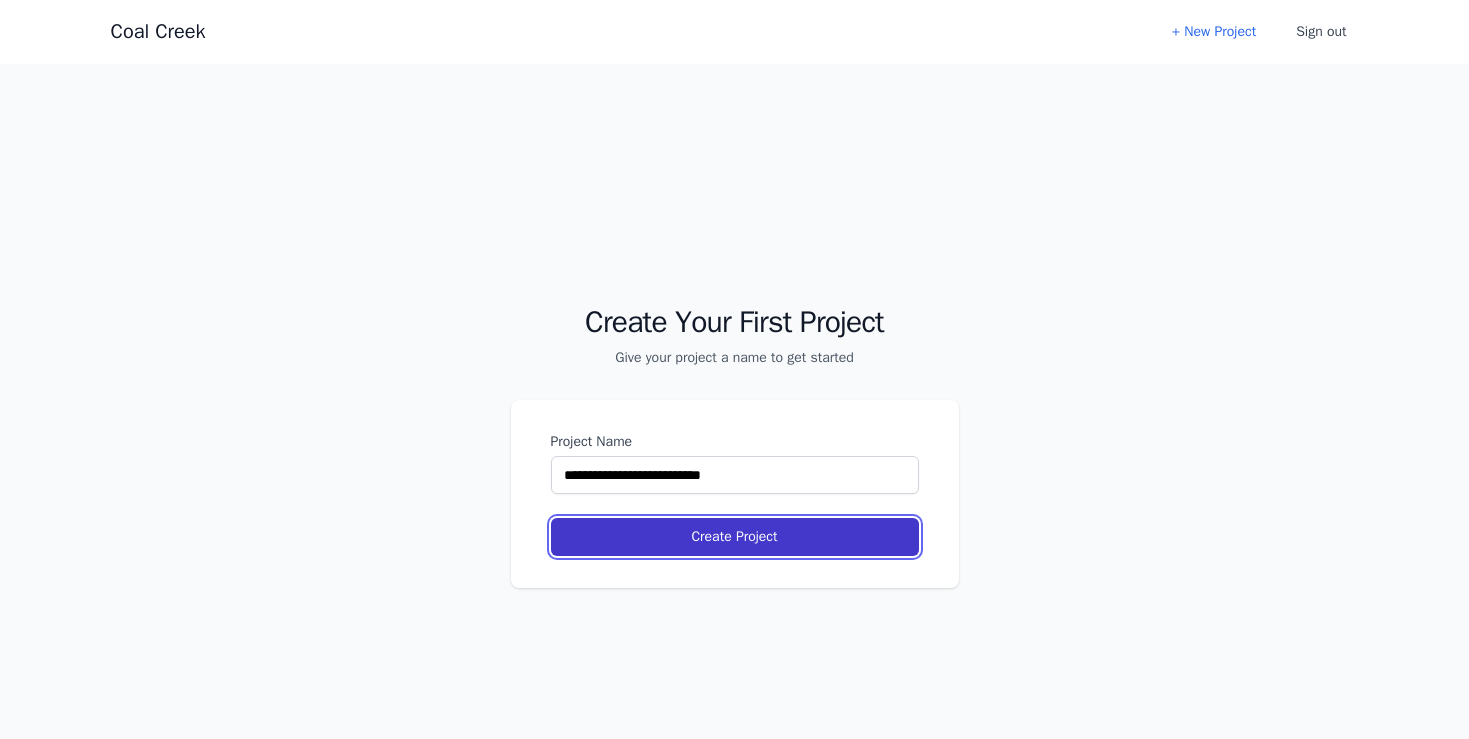 click on "Create Project" at bounding box center [735, 537] 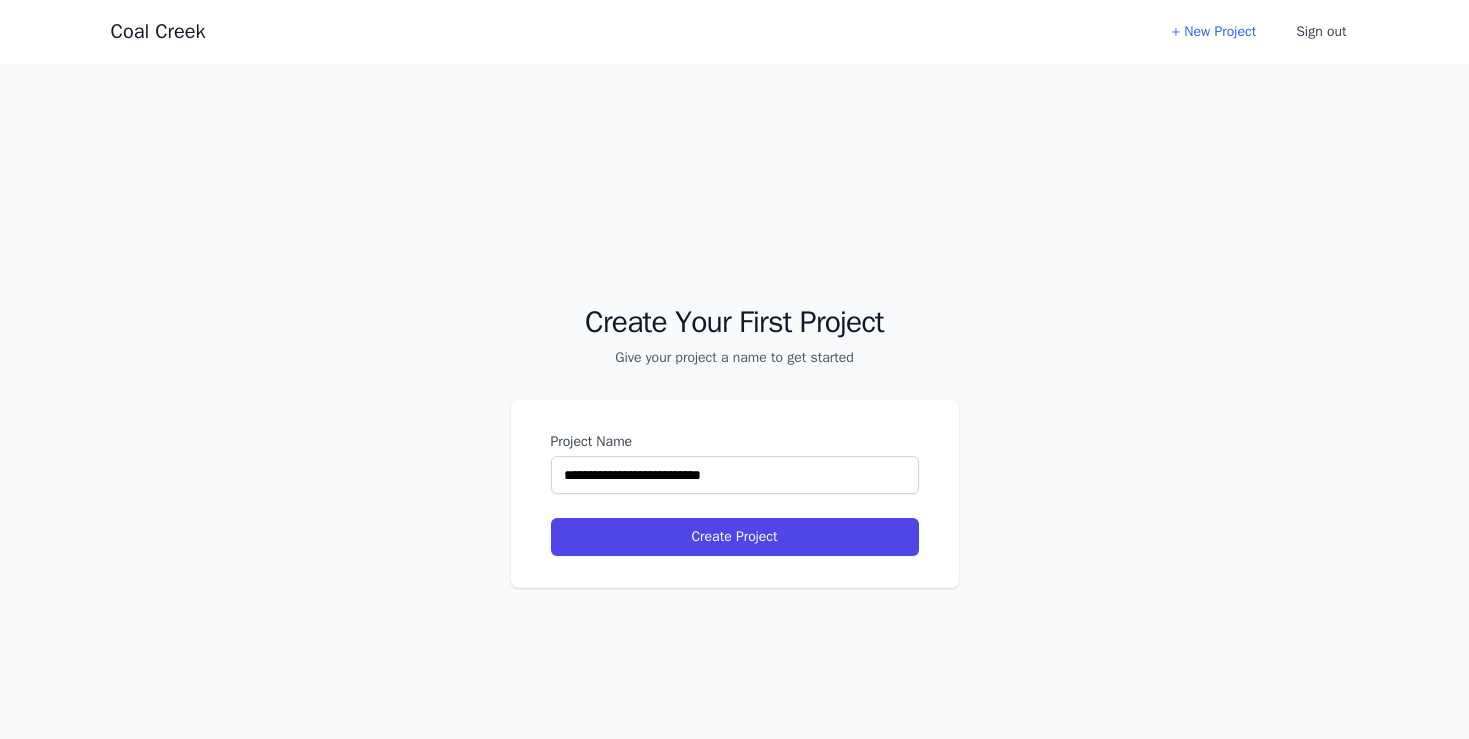 select on "**" 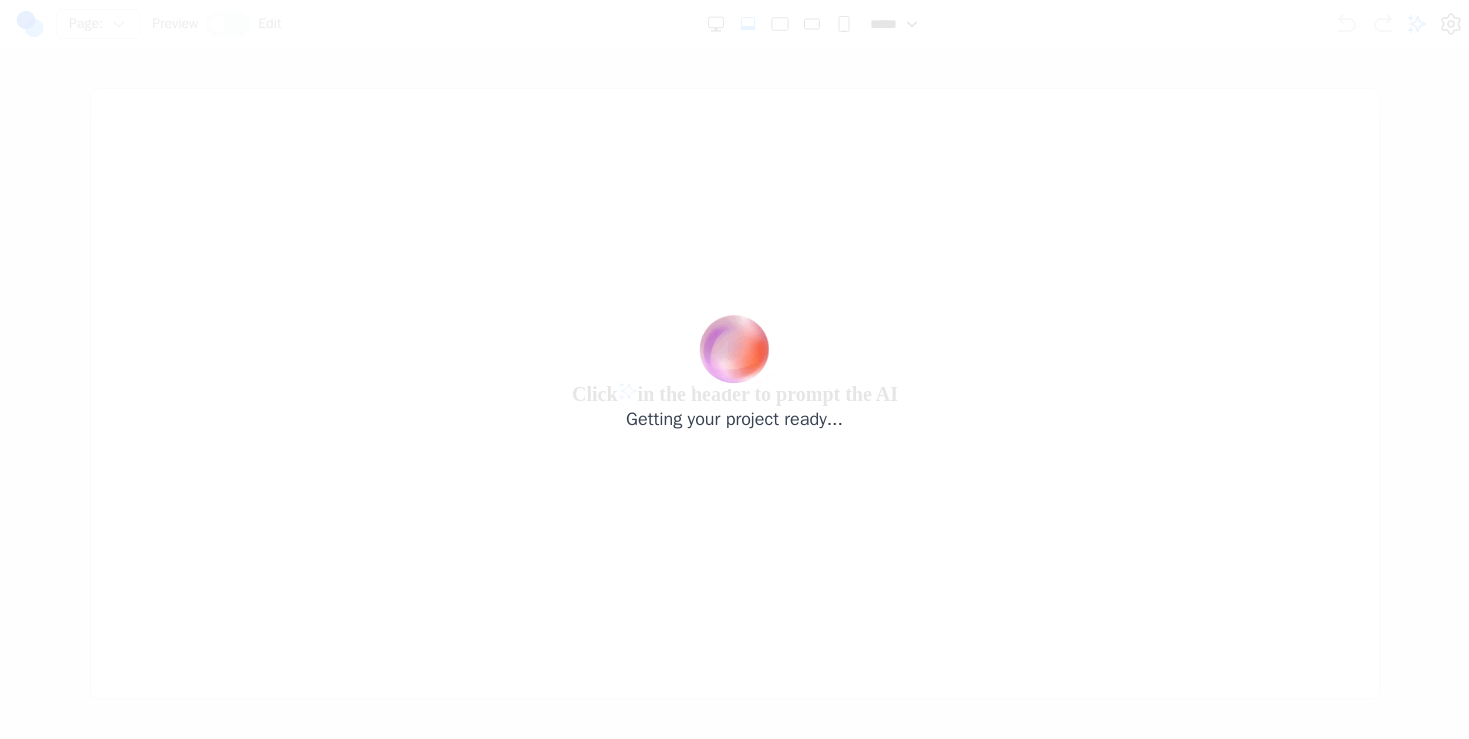 scroll, scrollTop: 0, scrollLeft: 0, axis: both 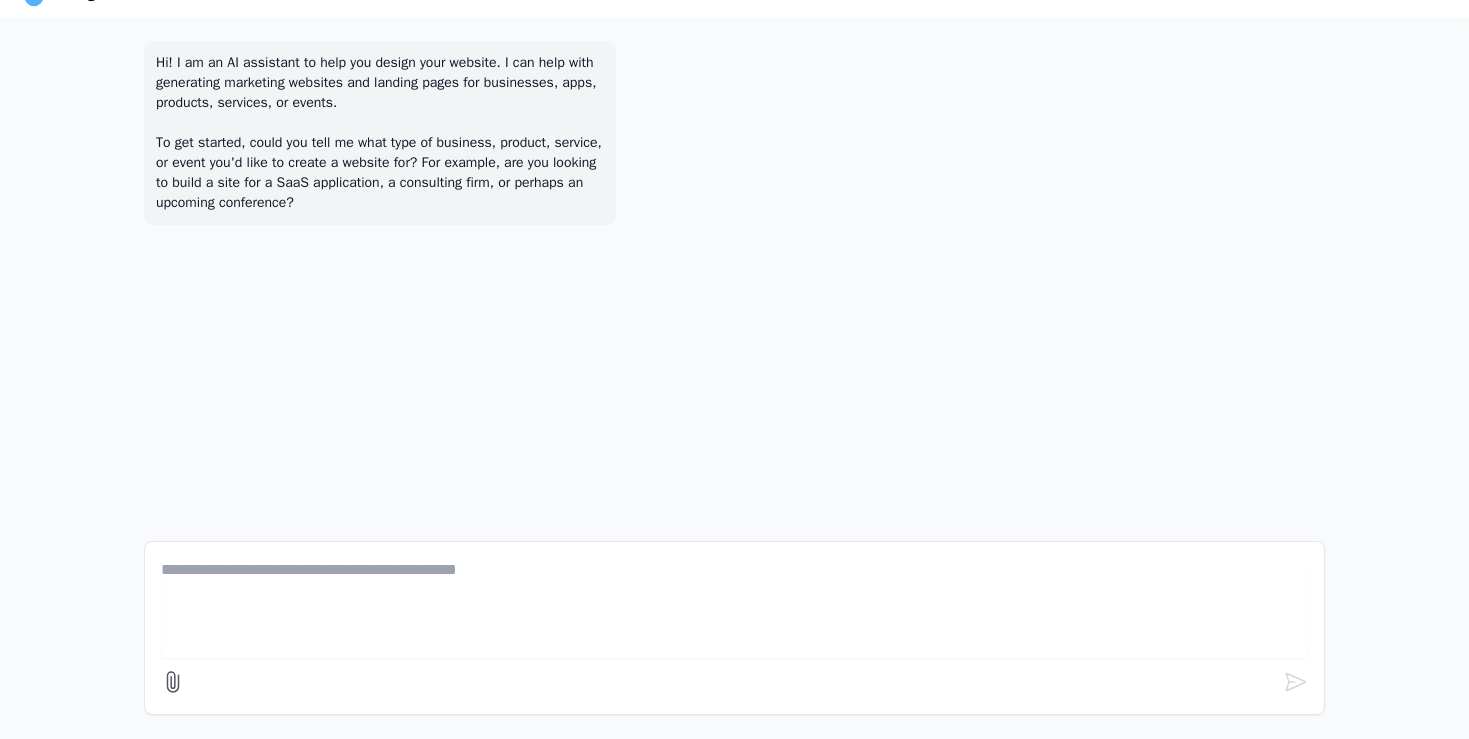 click at bounding box center [734, 608] 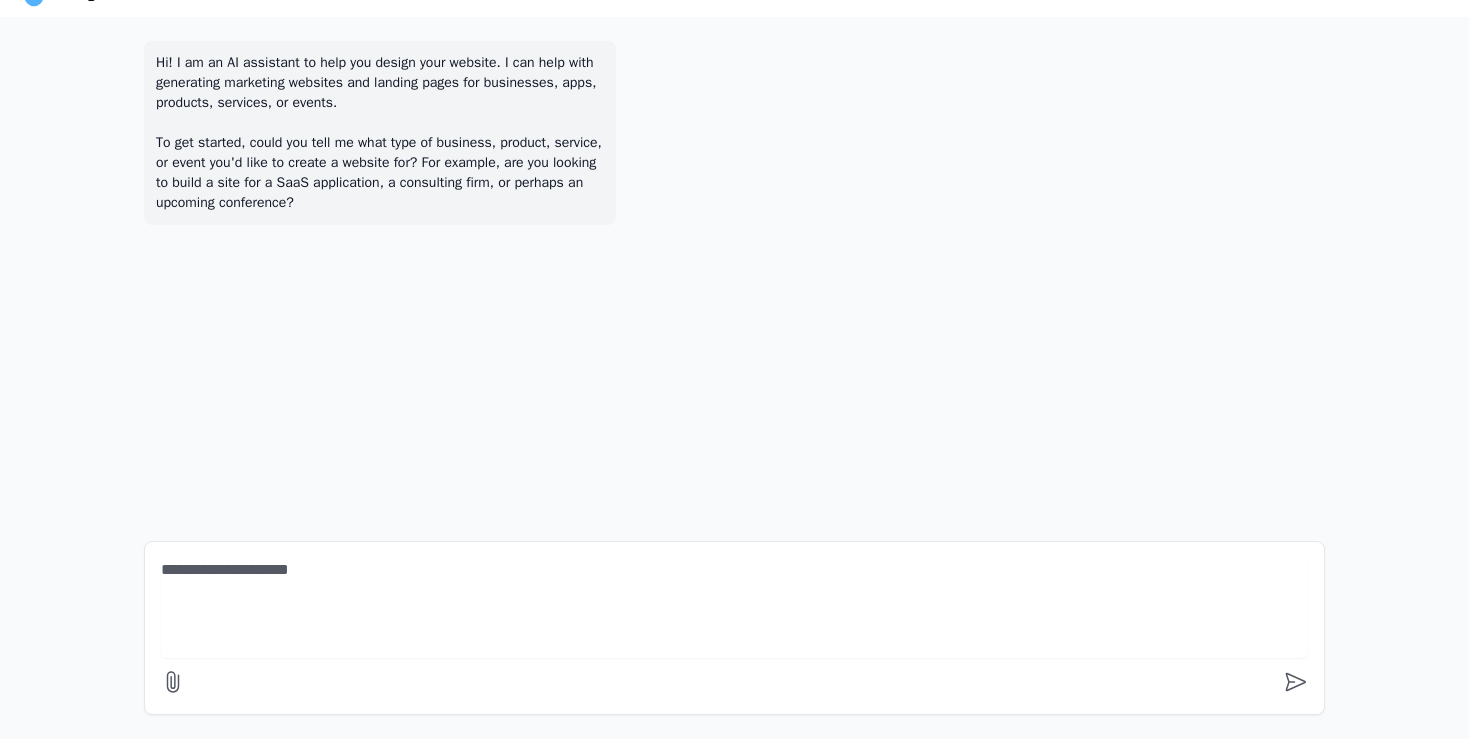 paste on "**********" 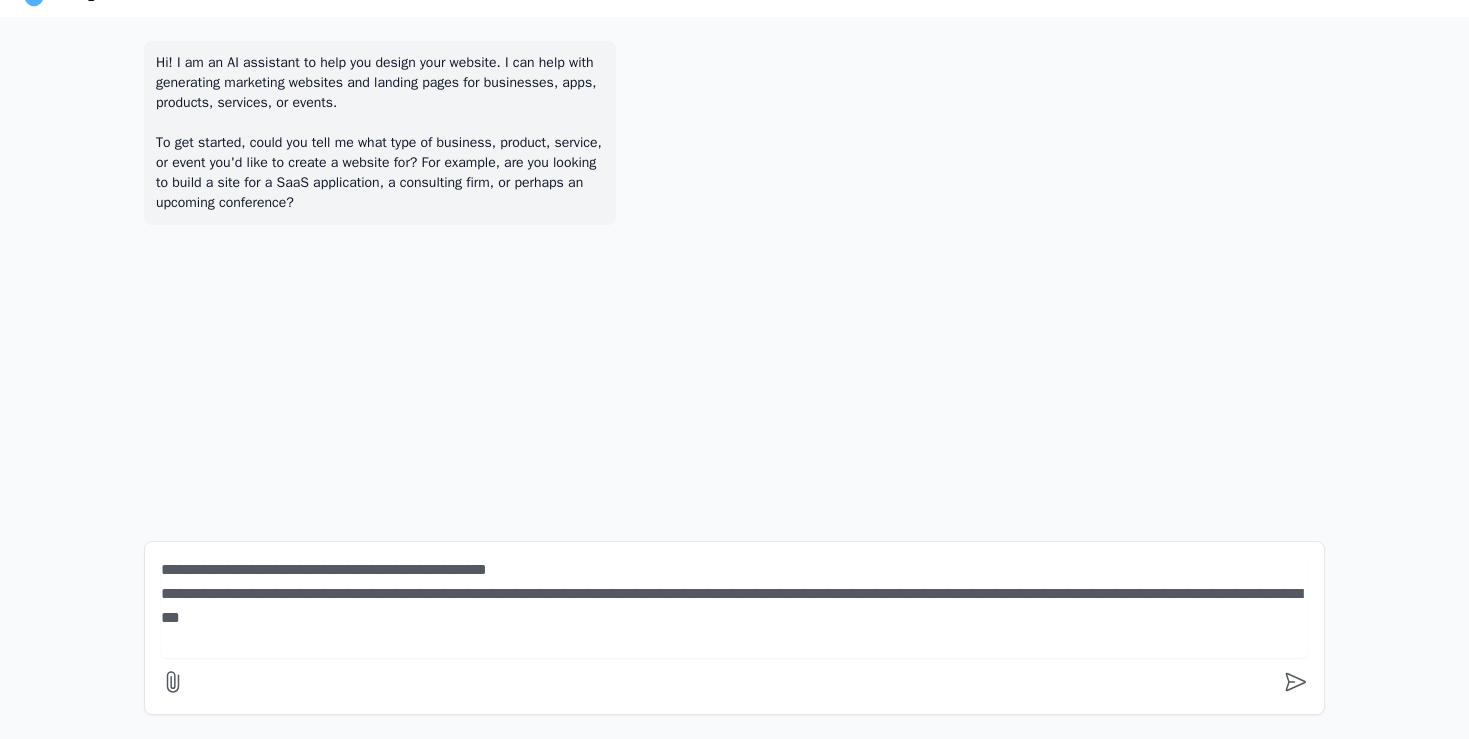 click on "**********" at bounding box center [734, 608] 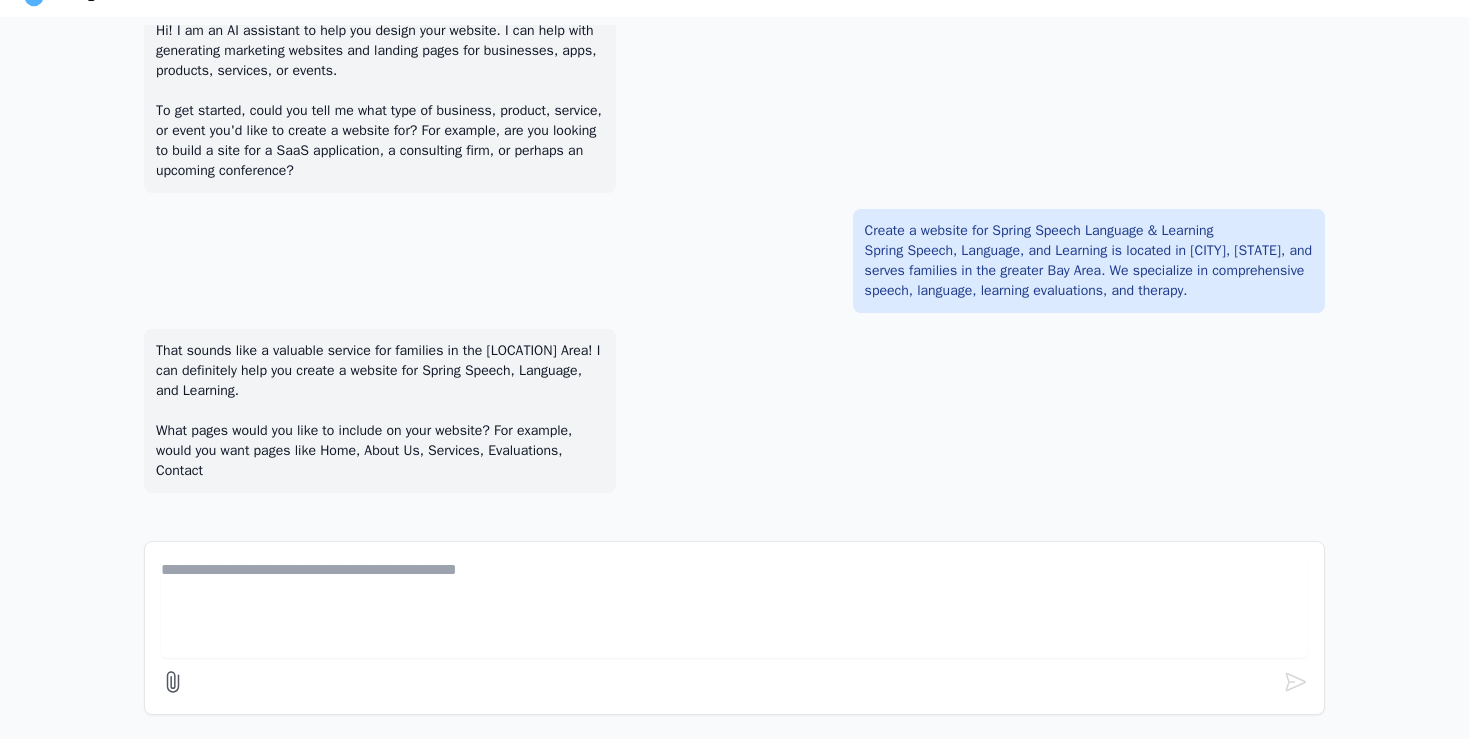 scroll, scrollTop: 52, scrollLeft: 0, axis: vertical 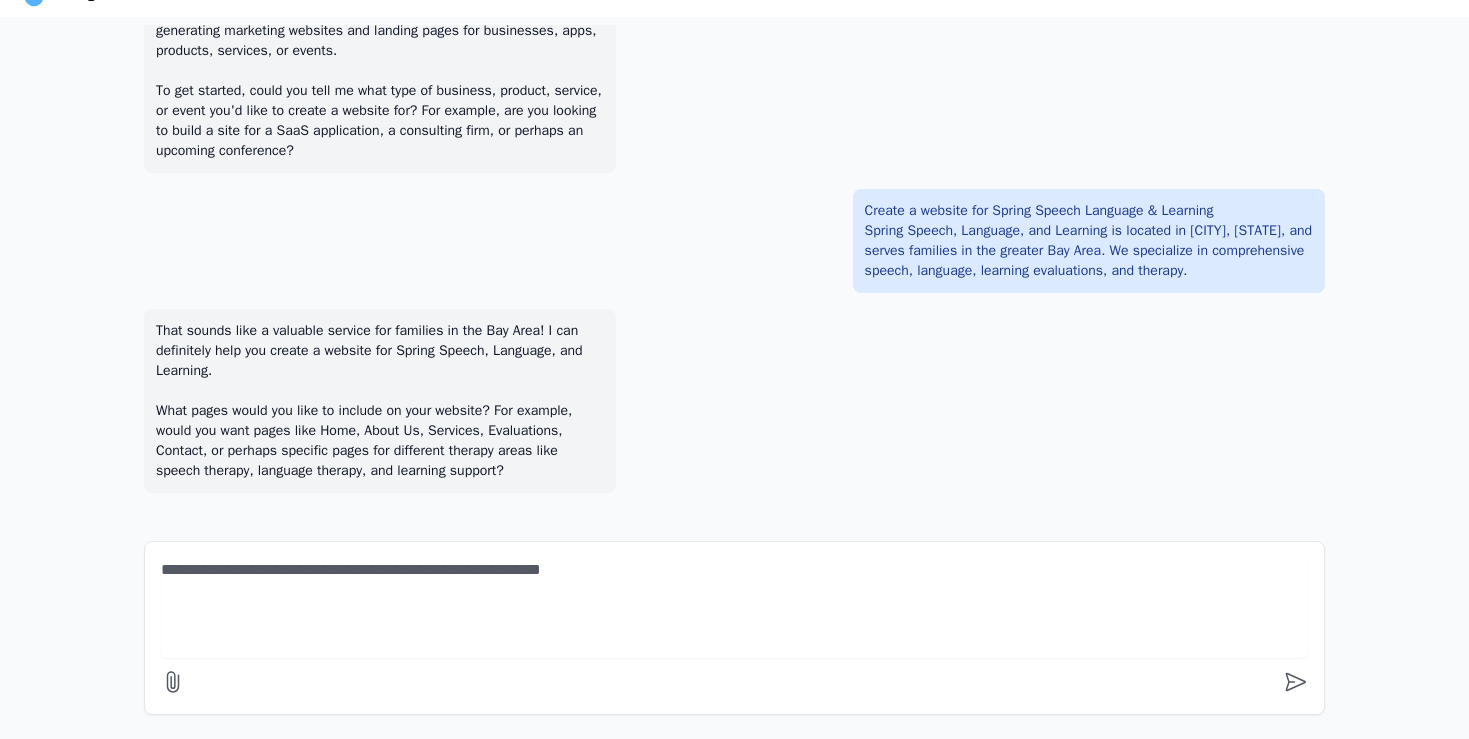 type on "**********" 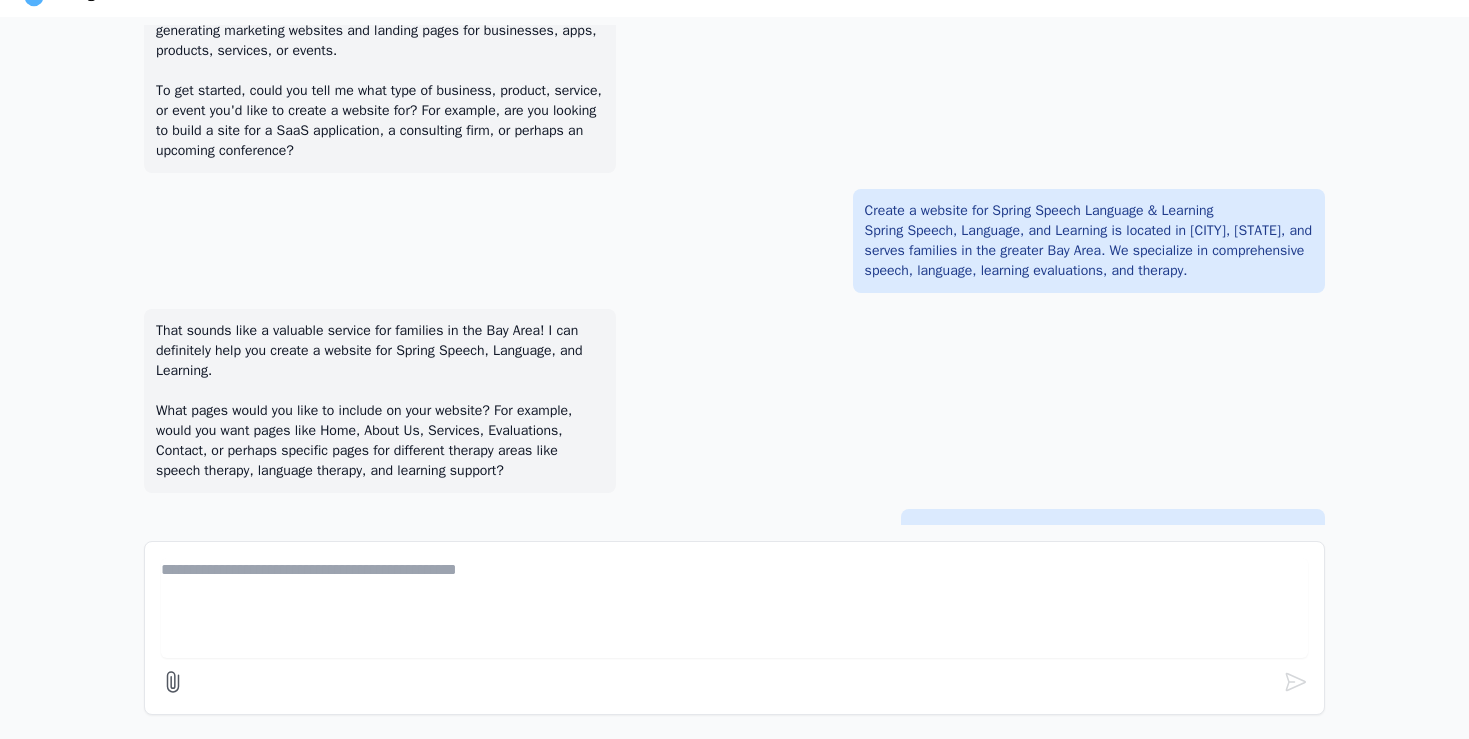 scroll, scrollTop: 166, scrollLeft: 0, axis: vertical 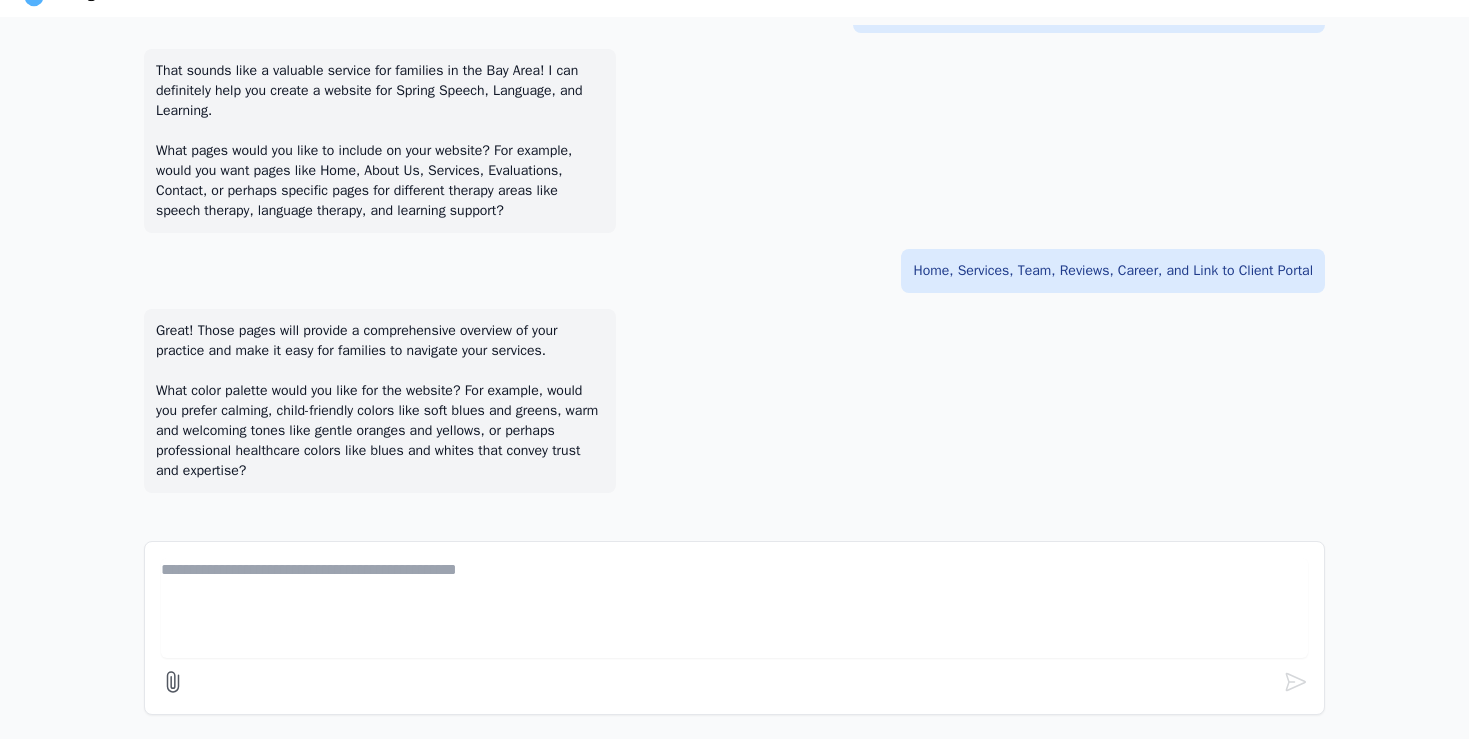 paste on "*" 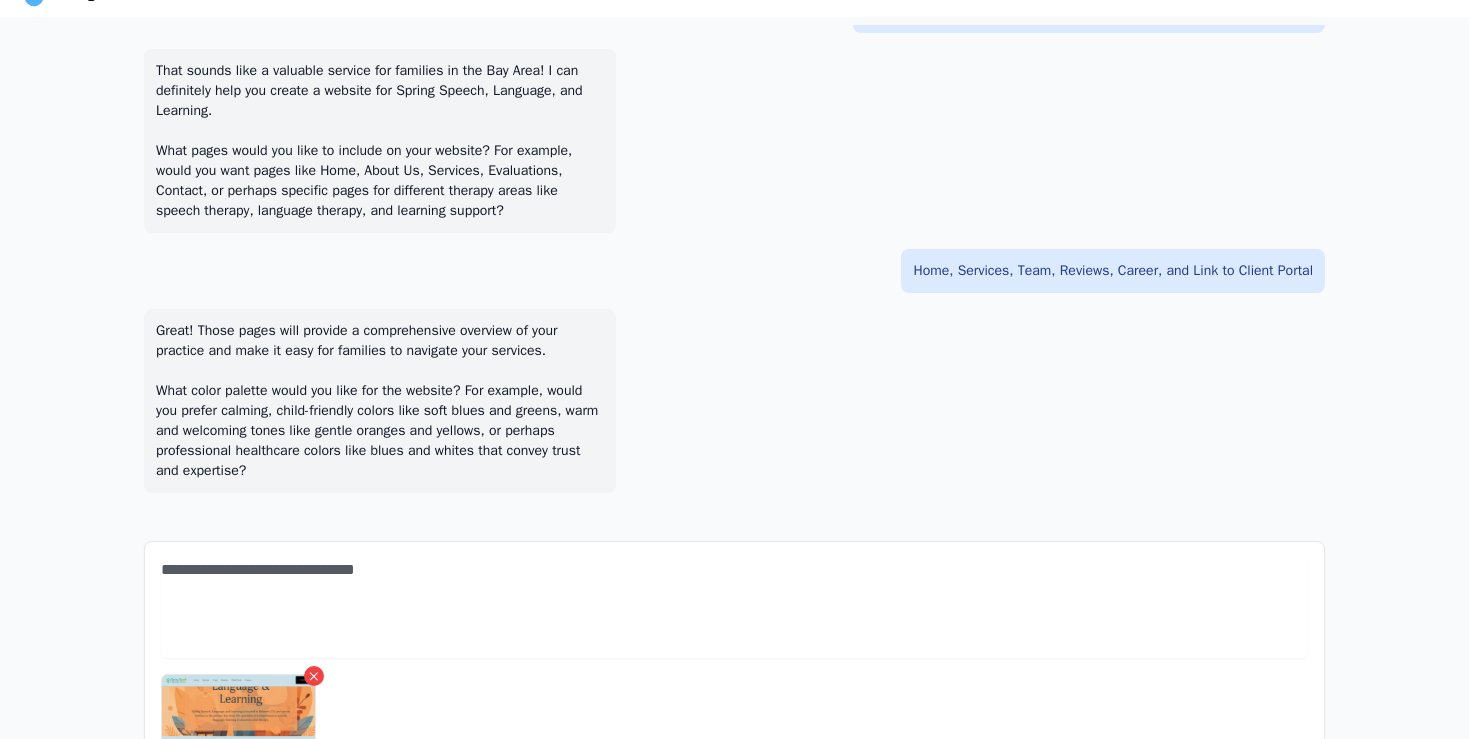 type on "**********" 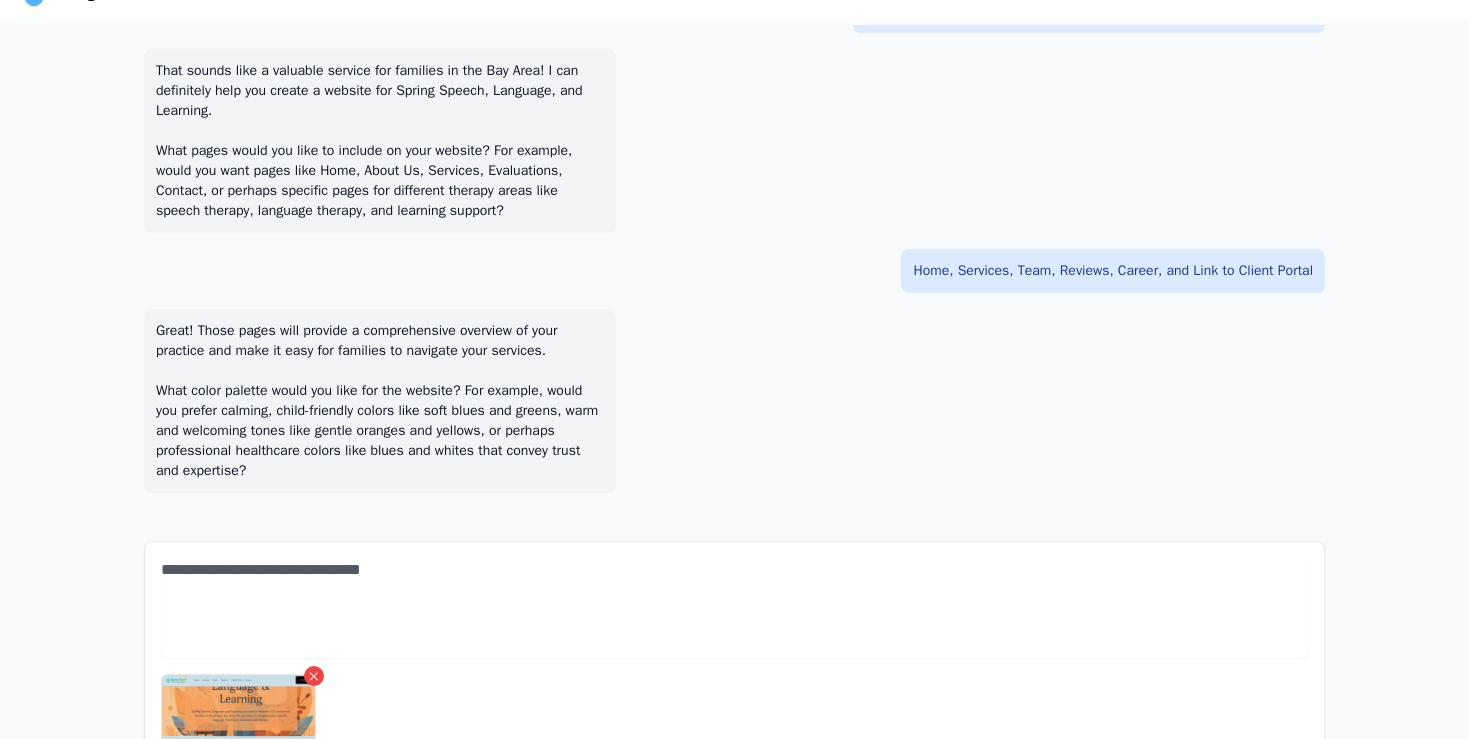click on "**********" at bounding box center (734, 608) 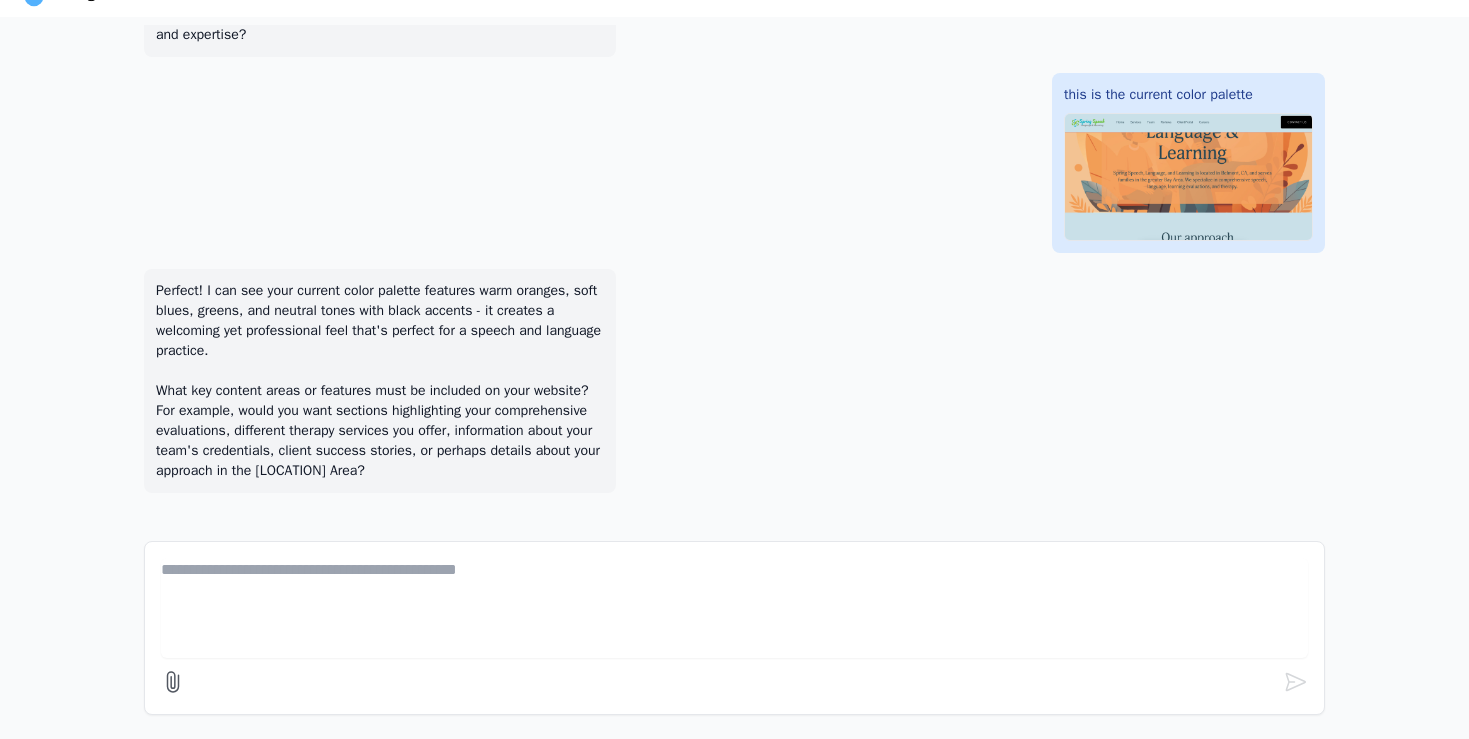 scroll, scrollTop: 768, scrollLeft: 0, axis: vertical 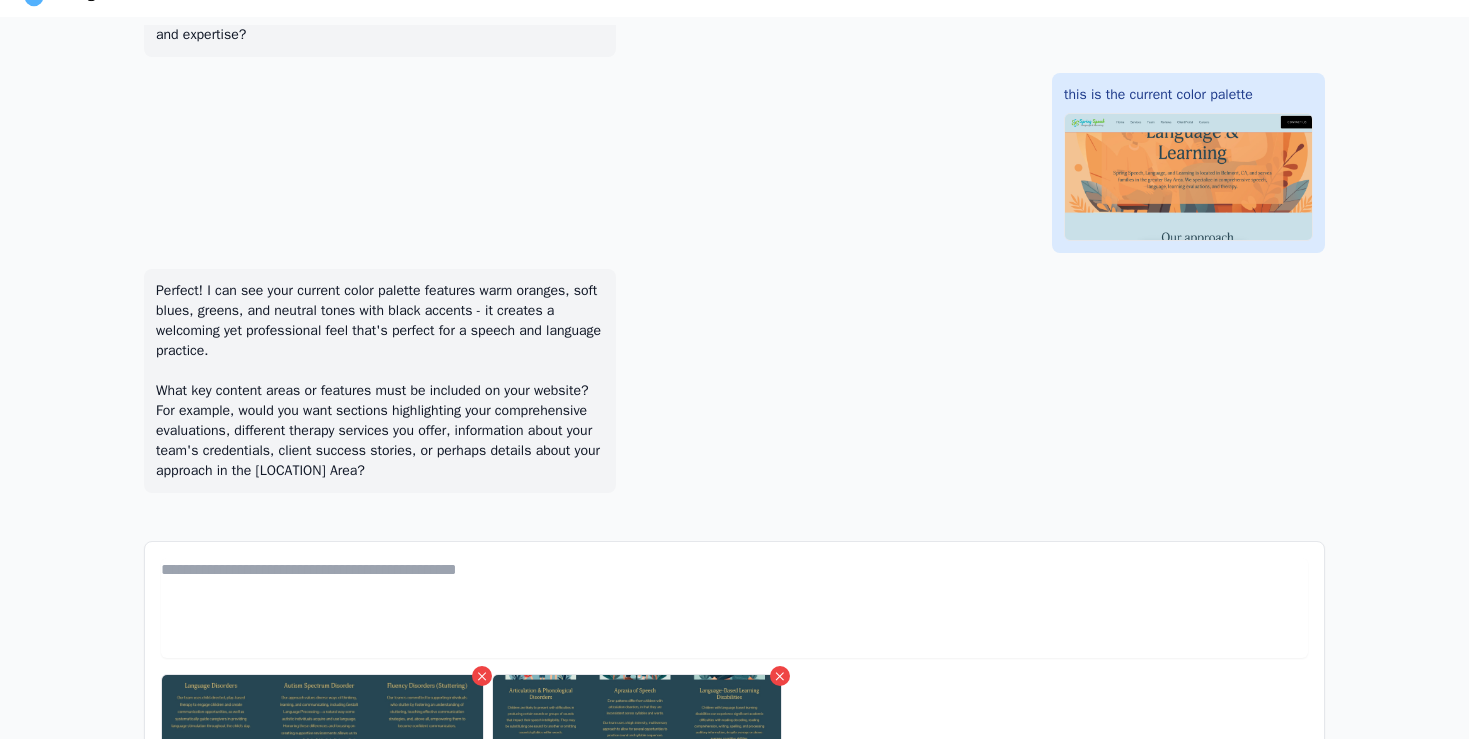 click at bounding box center [734, 608] 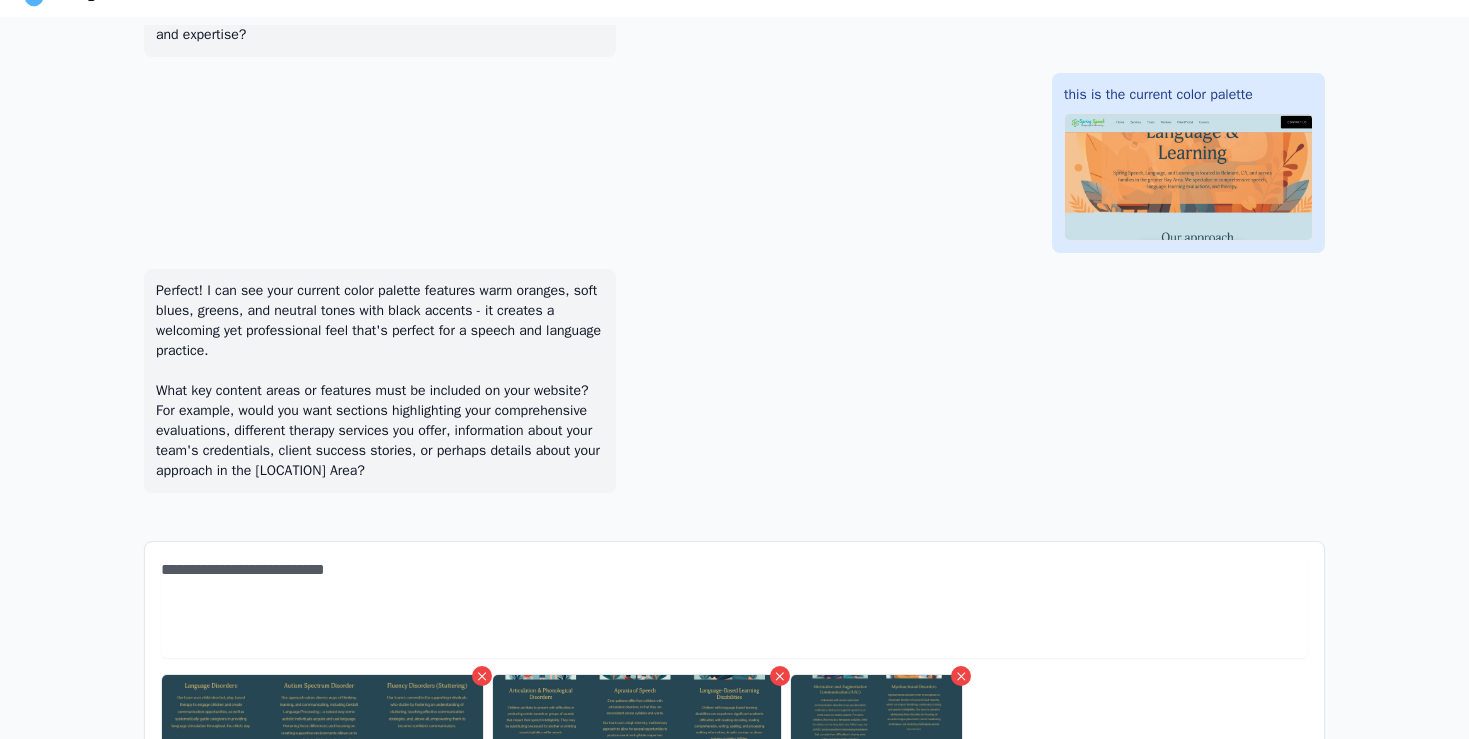 click on "**********" at bounding box center (734, 608) 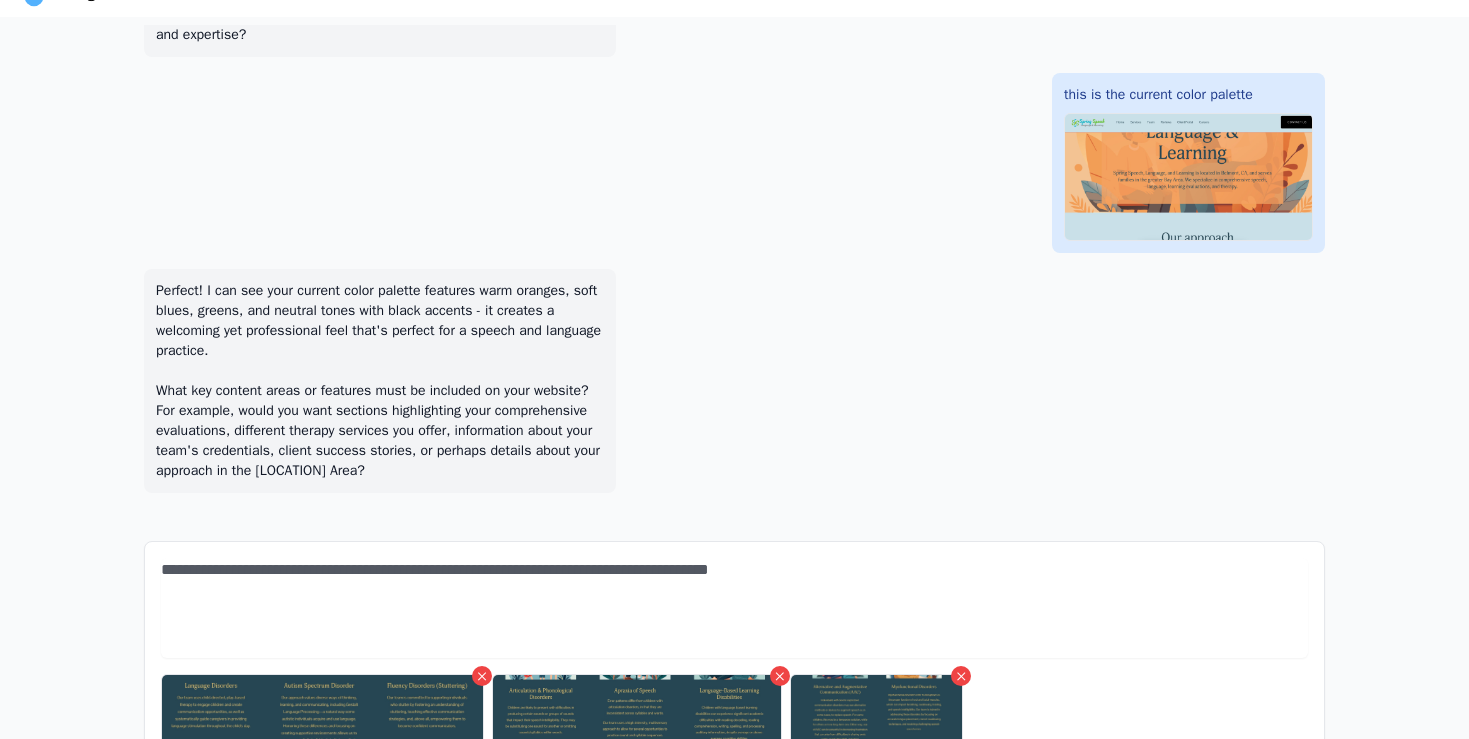 type on "**********" 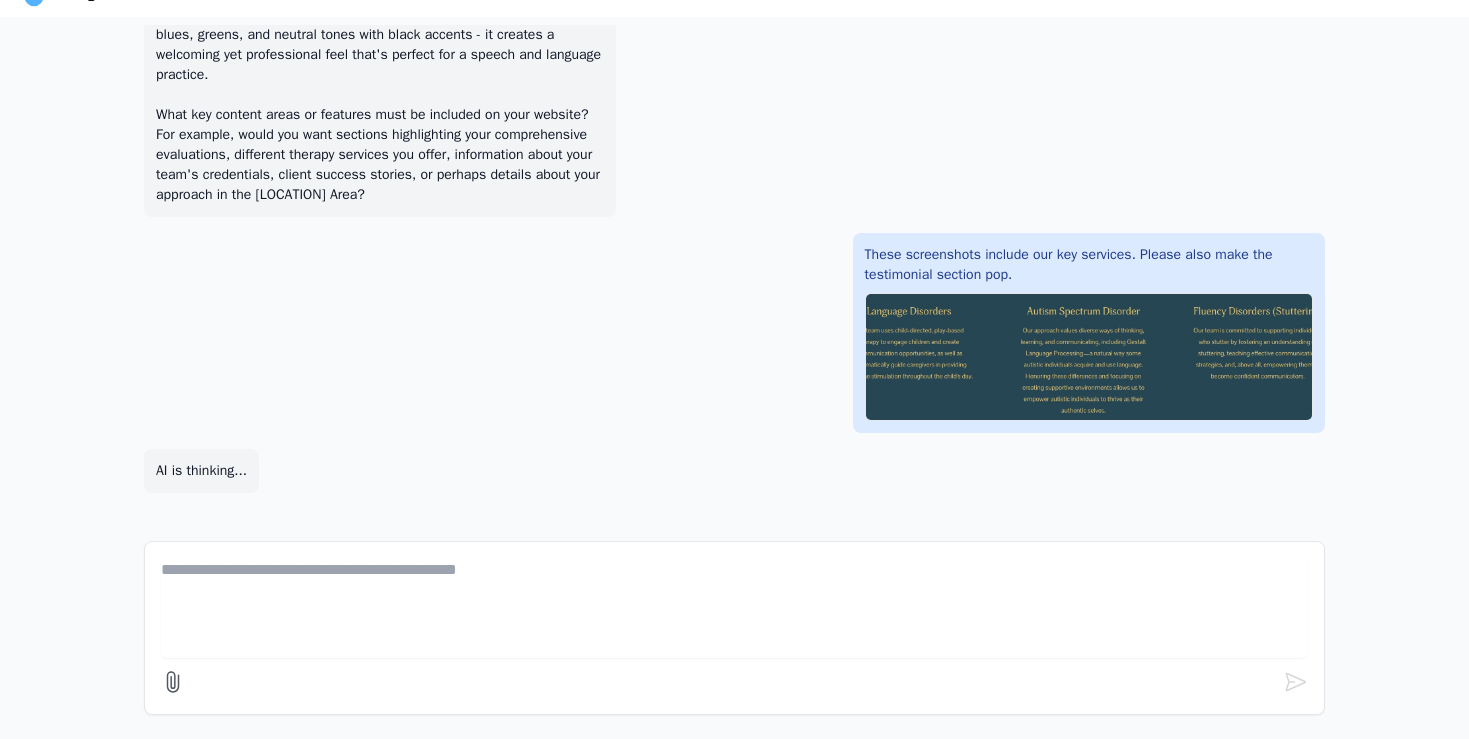 scroll, scrollTop: 1044, scrollLeft: 0, axis: vertical 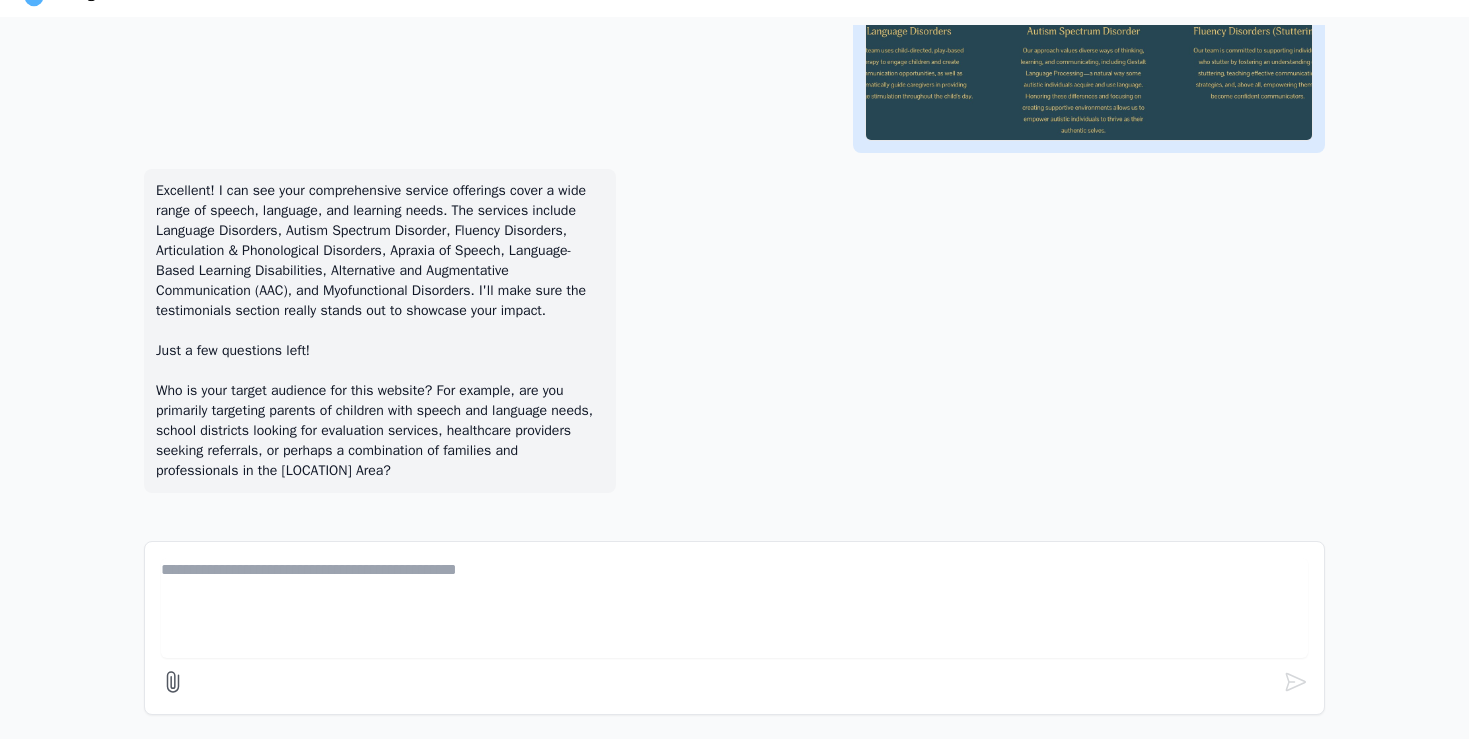 click at bounding box center [734, 608] 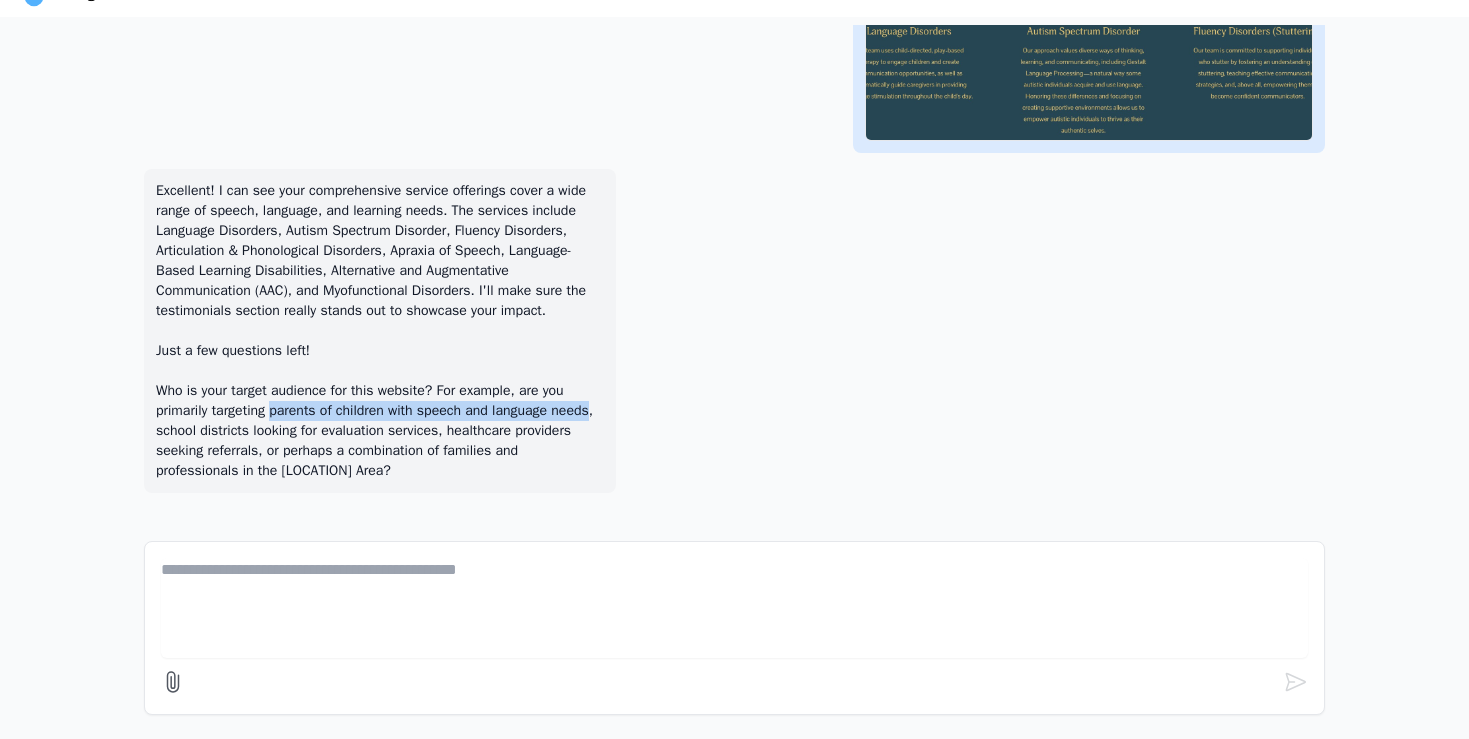 drag, startPoint x: 276, startPoint y: 410, endPoint x: 193, endPoint y: 432, distance: 85.86617 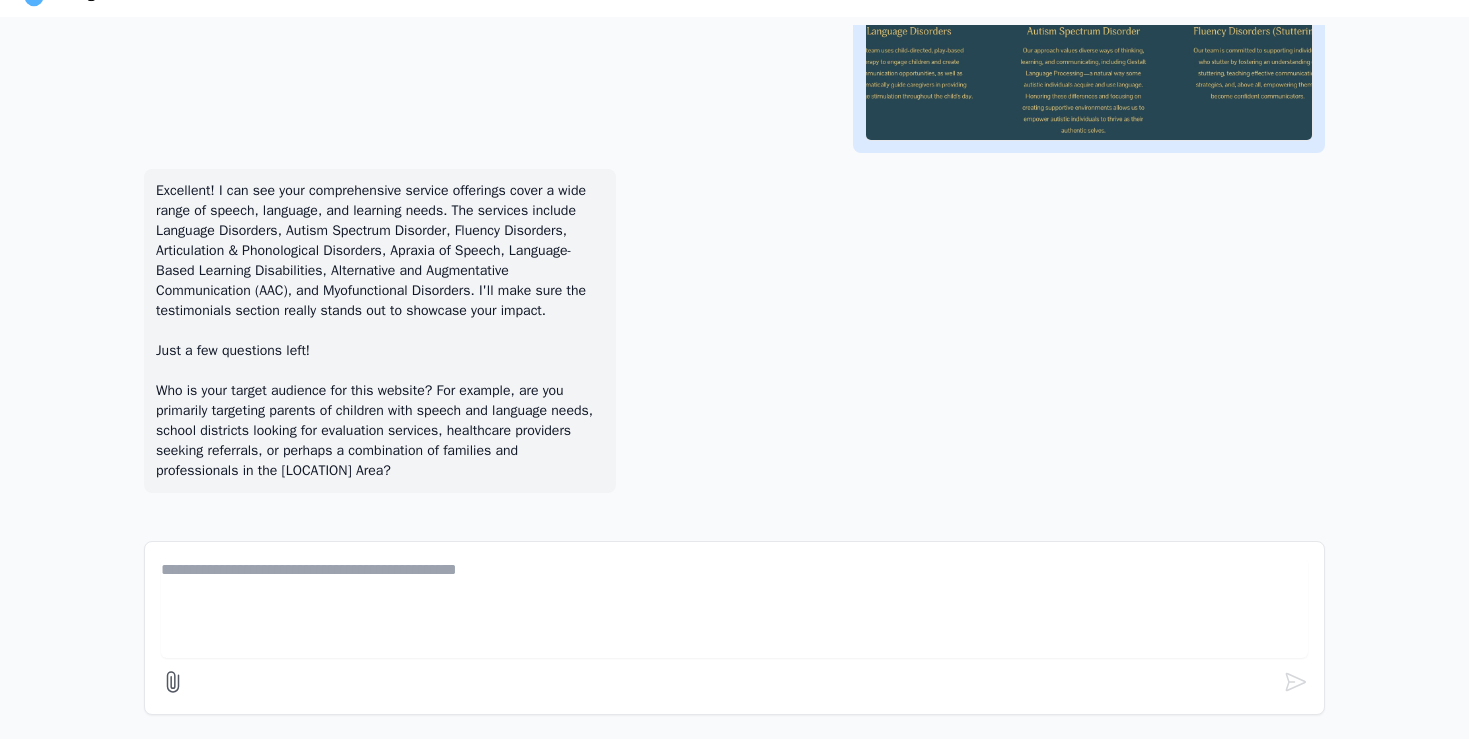 click at bounding box center (734, 628) 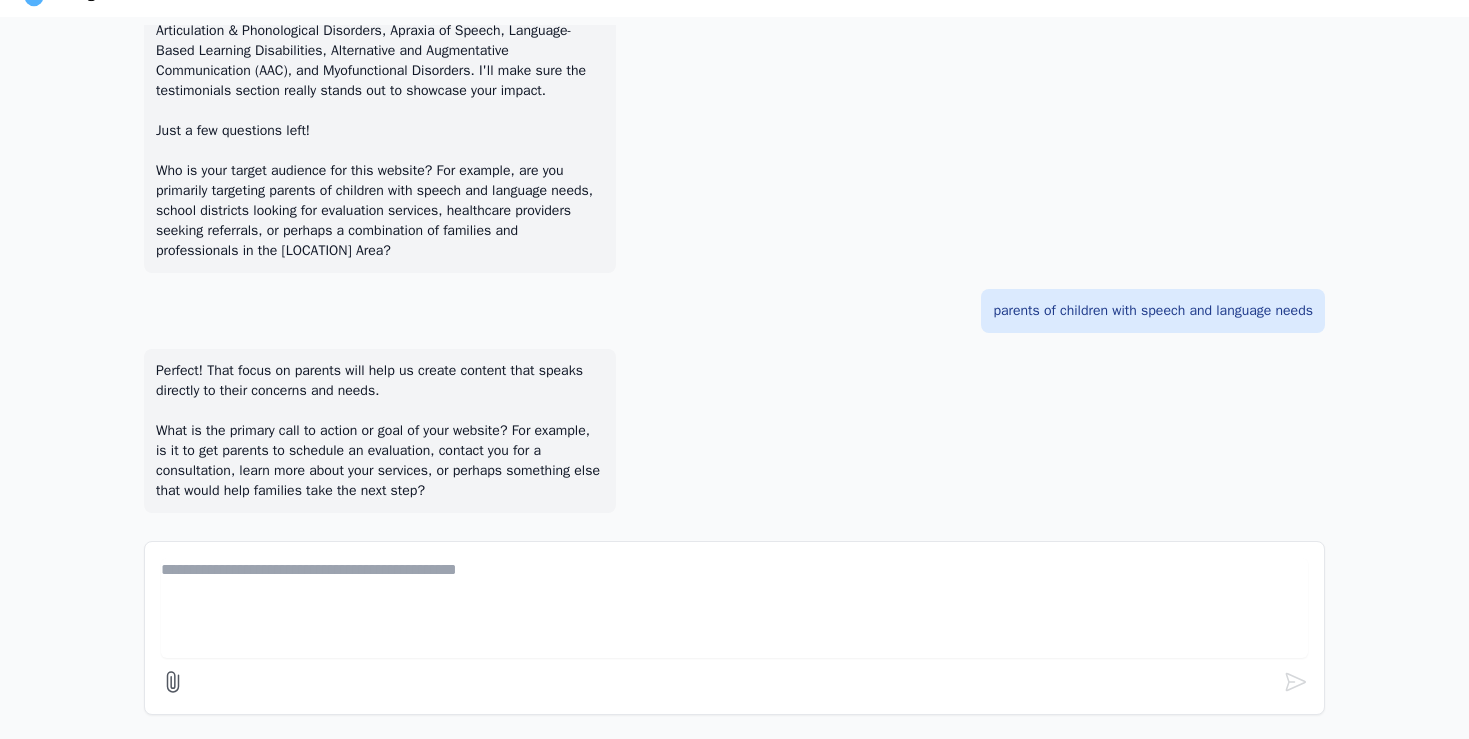 scroll, scrollTop: 1564, scrollLeft: 0, axis: vertical 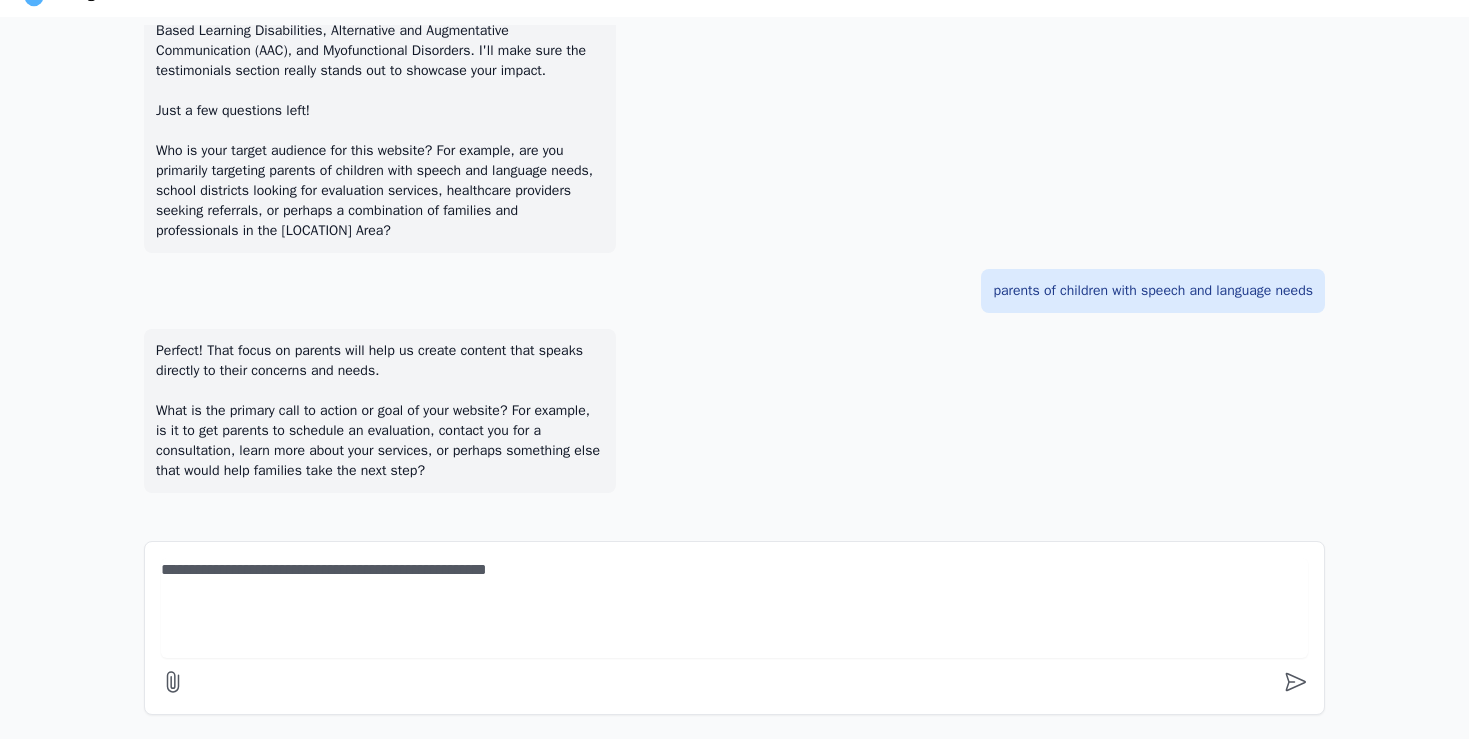 type on "**********" 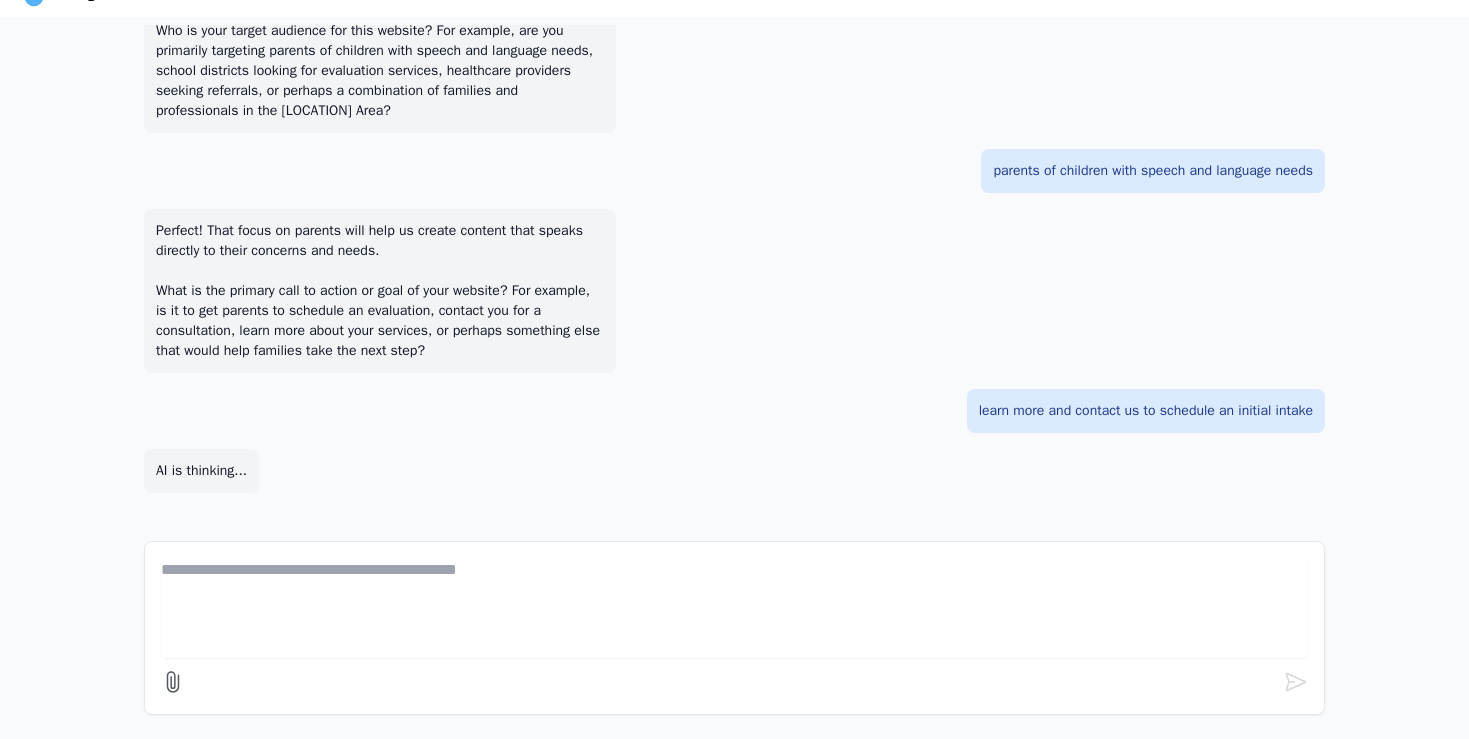 scroll, scrollTop: 1684, scrollLeft: 0, axis: vertical 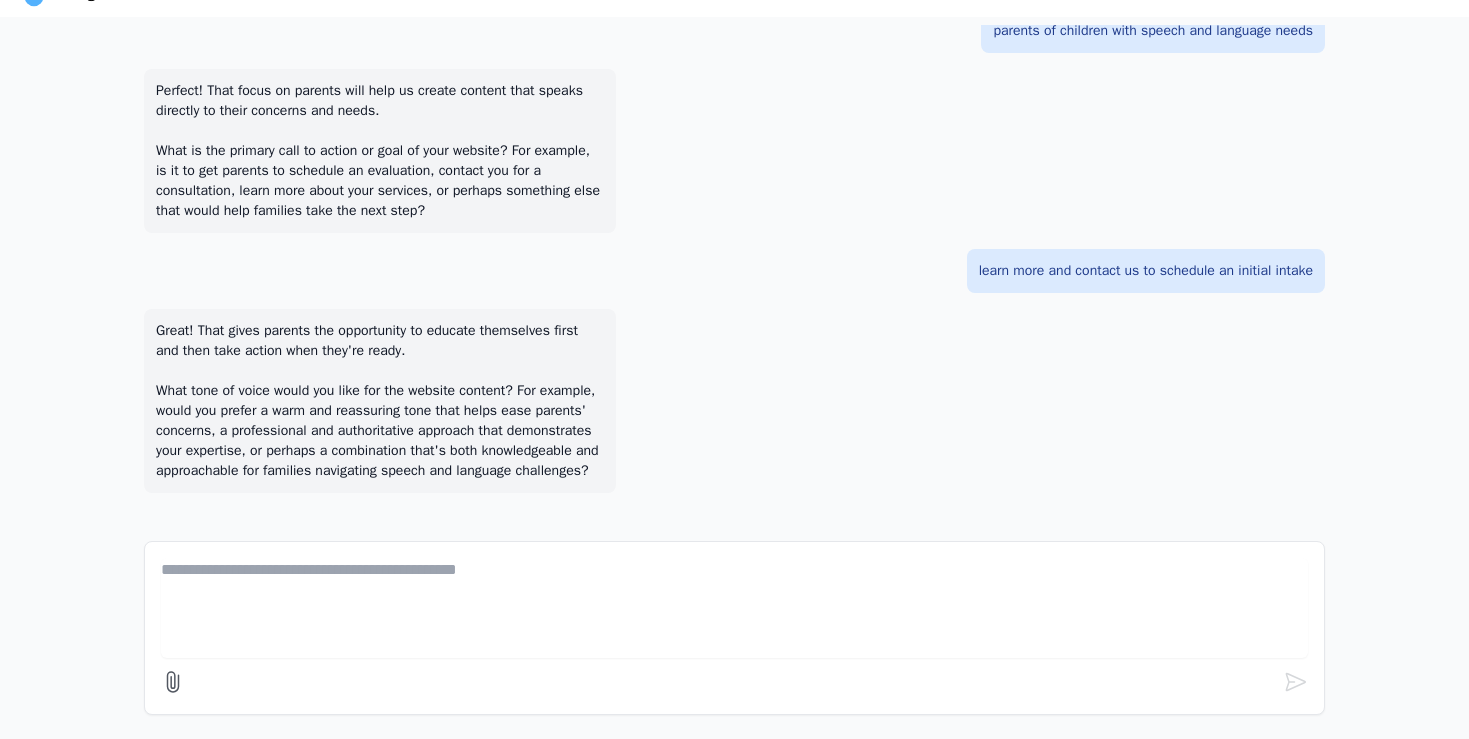 click at bounding box center [734, 608] 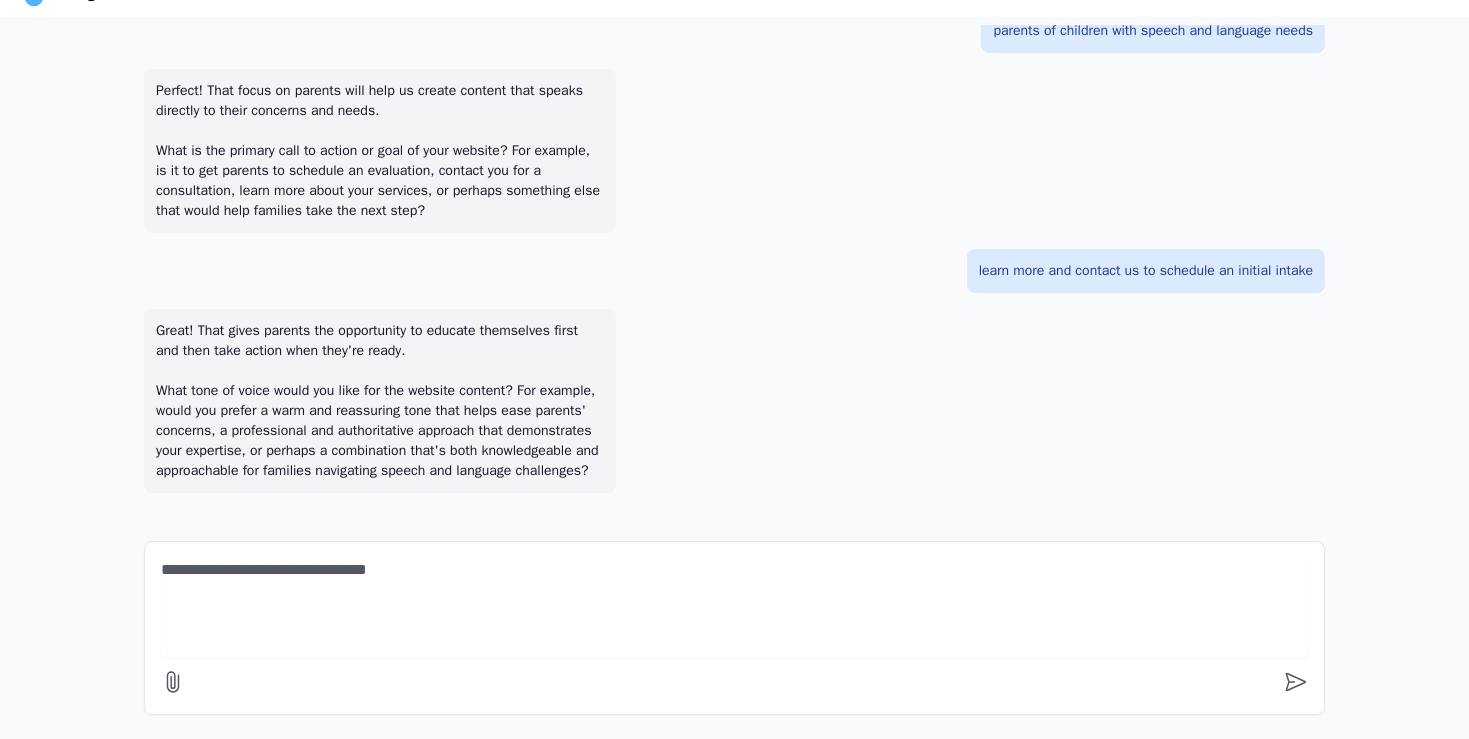 type on "**********" 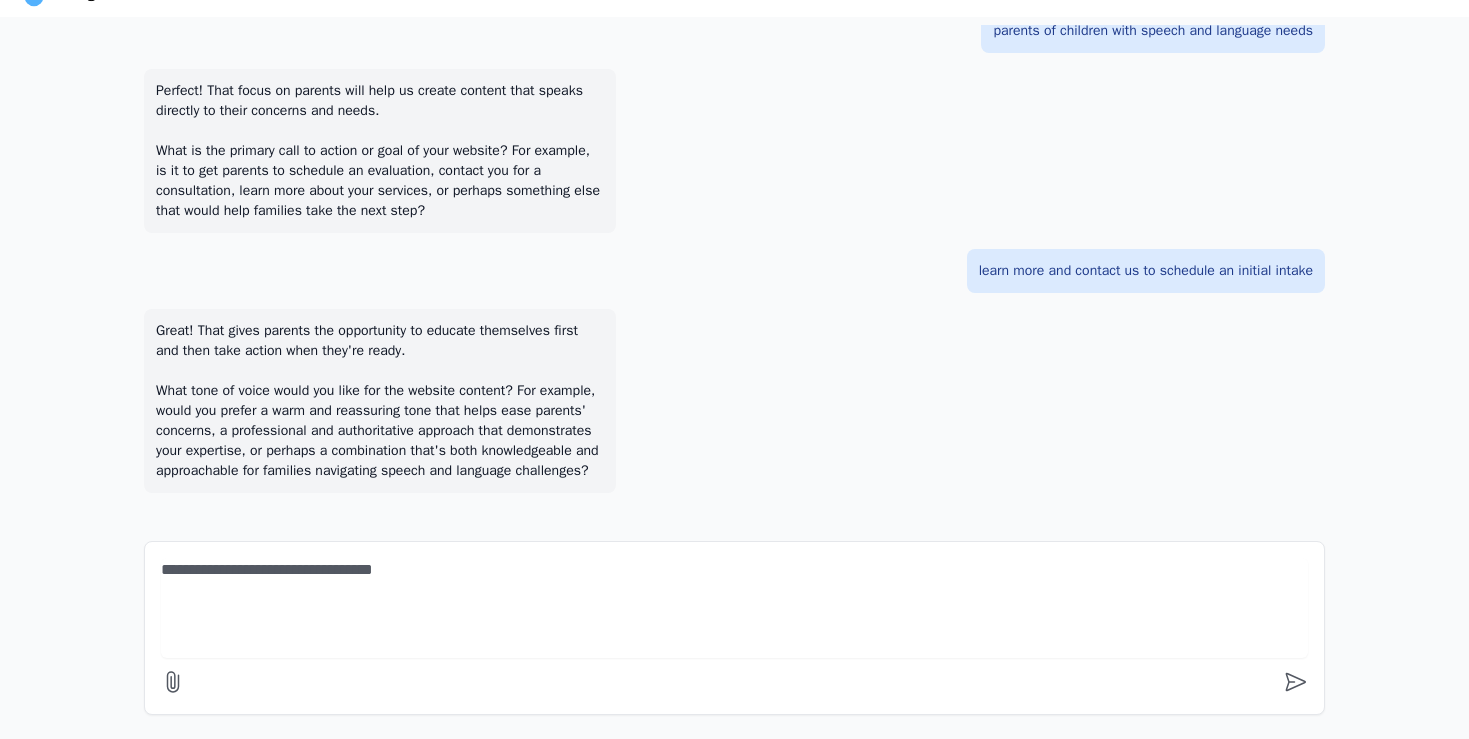 type 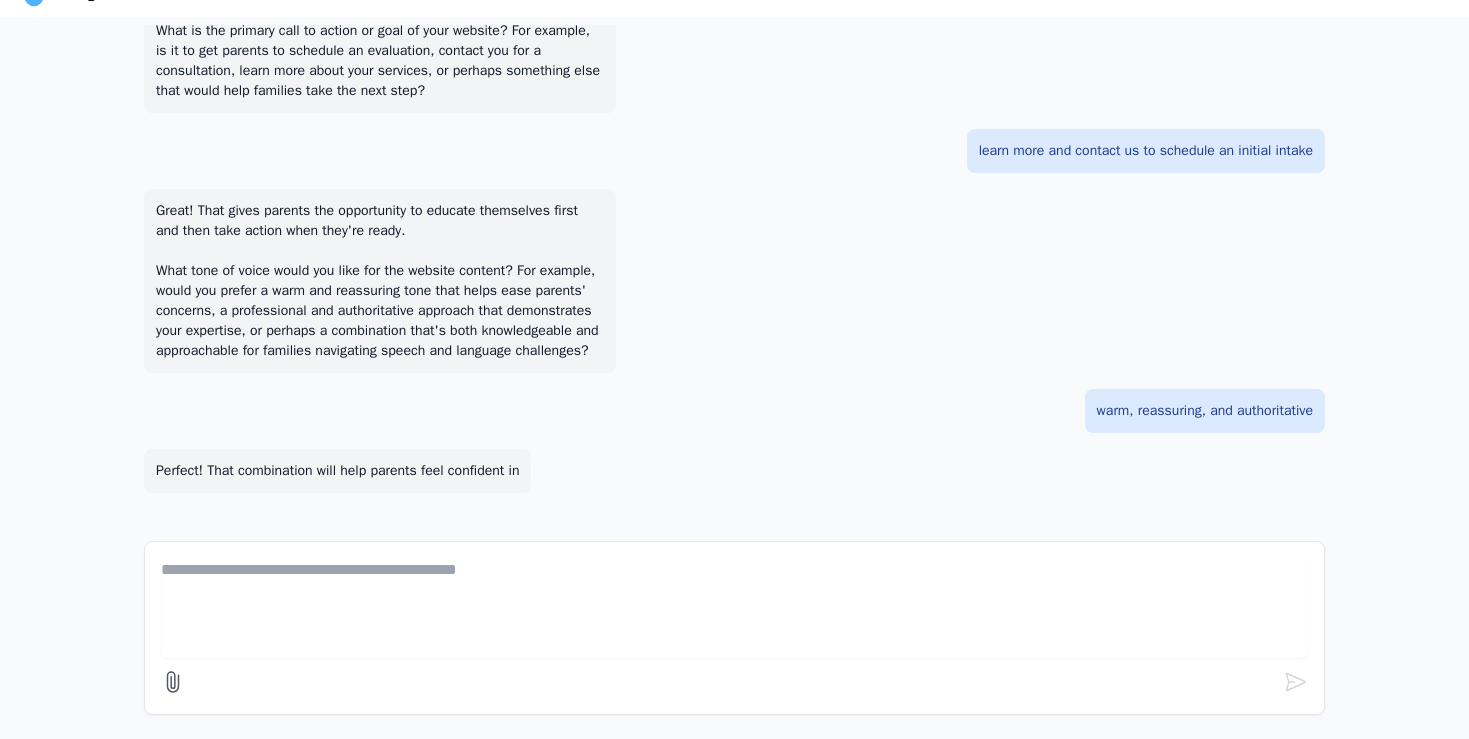 scroll, scrollTop: 2004, scrollLeft: 0, axis: vertical 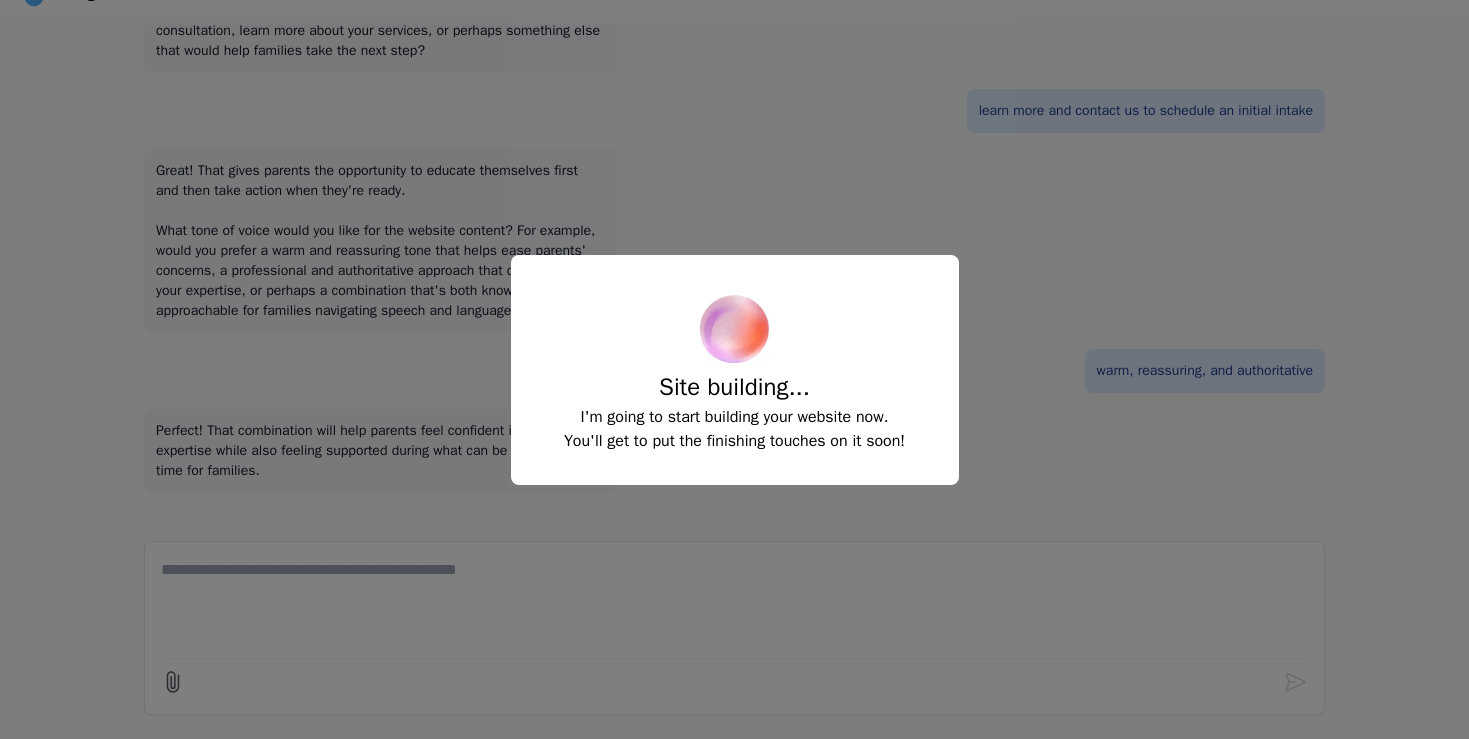 select on "**" 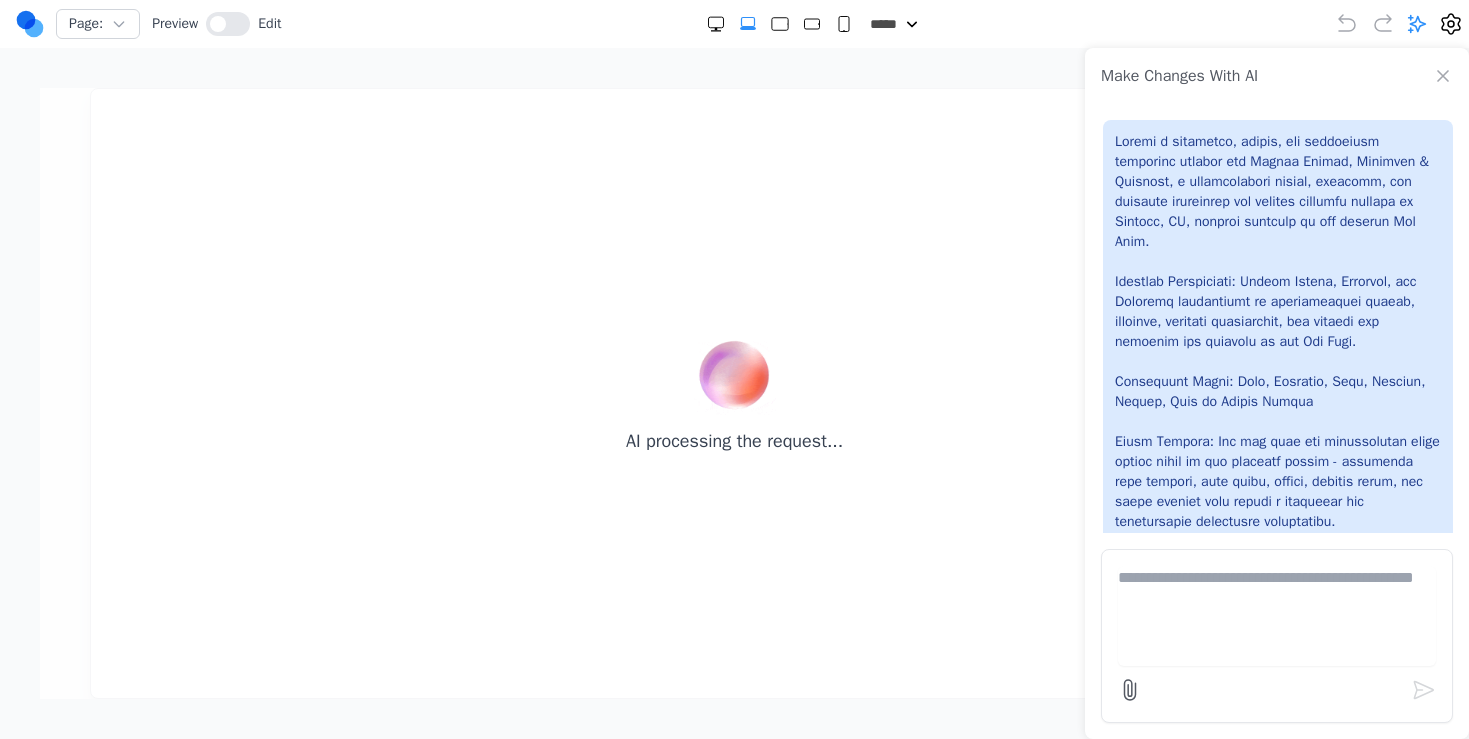 scroll, scrollTop: 0, scrollLeft: 0, axis: both 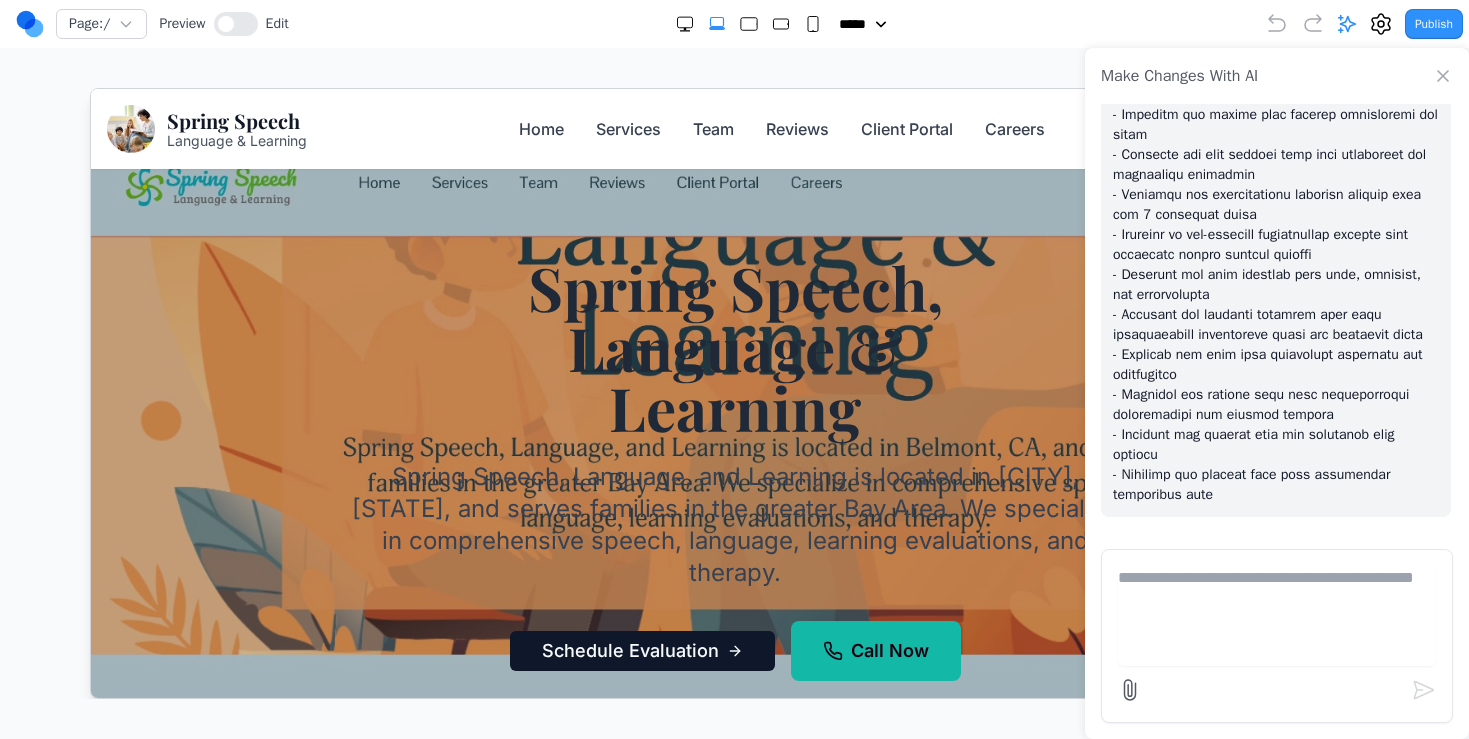 click on "Spring Speech, Language, and Learning is located in [CITY], [STATE], and serves families in the greater Bay Area. We specialize in comprehensive speech, language, learning evaluations, and therapy." at bounding box center [733, 524] 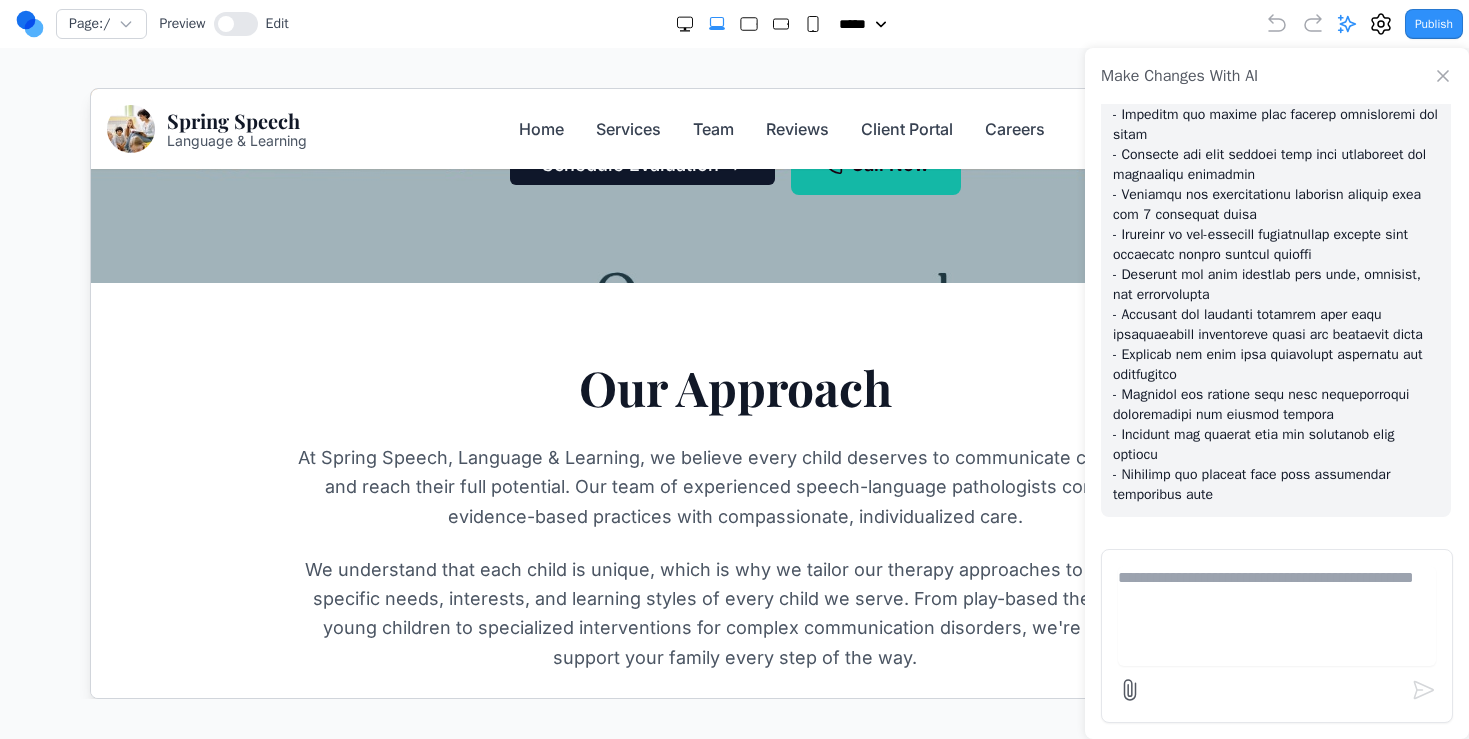 scroll, scrollTop: 0, scrollLeft: 0, axis: both 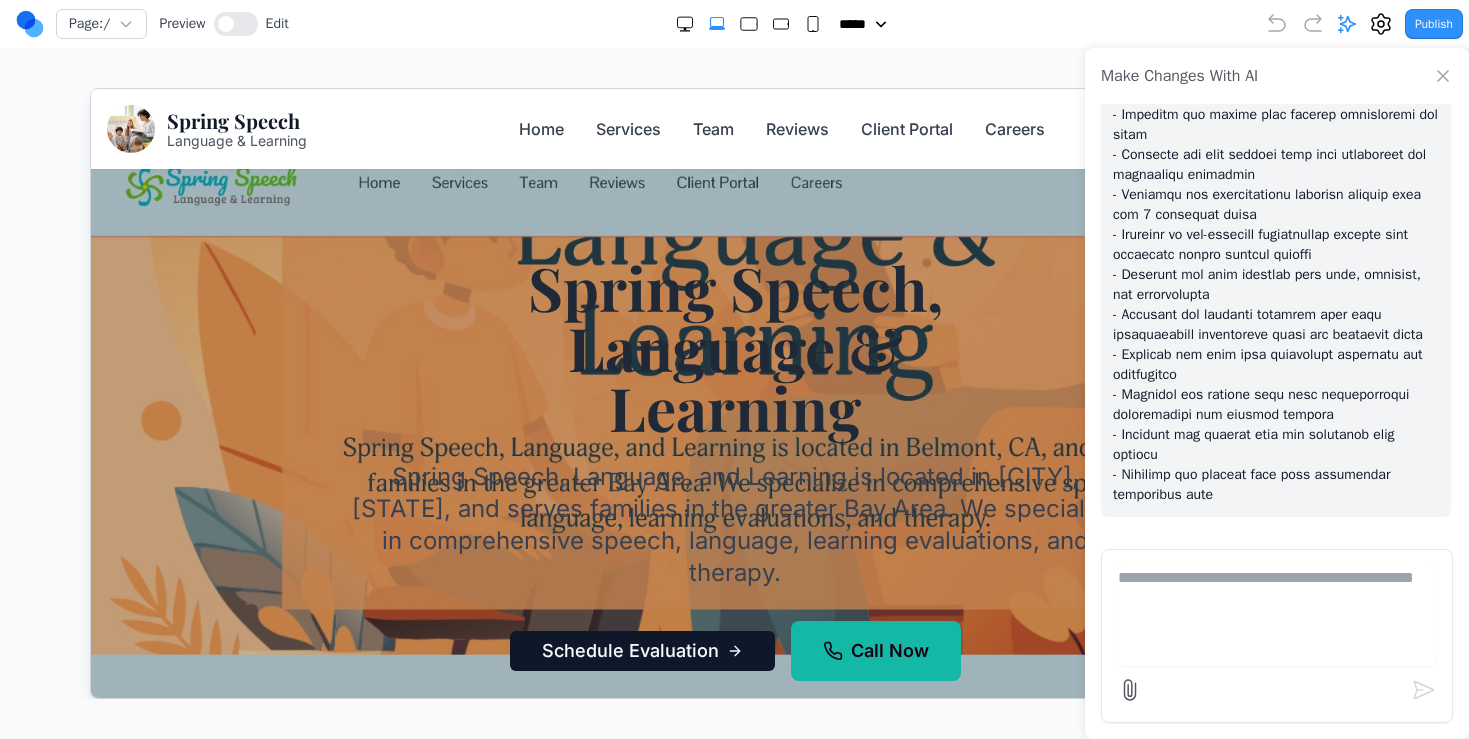 click 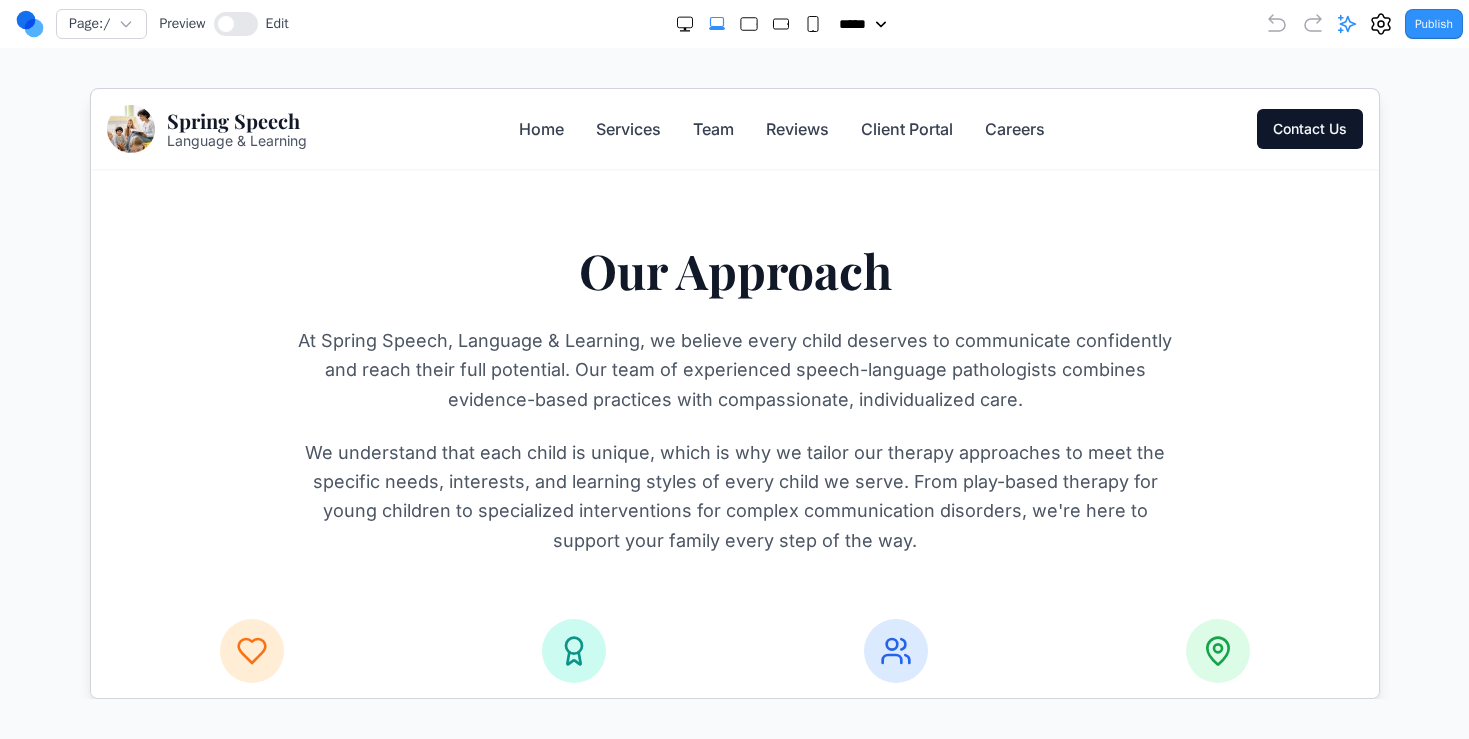 scroll, scrollTop: 0, scrollLeft: 0, axis: both 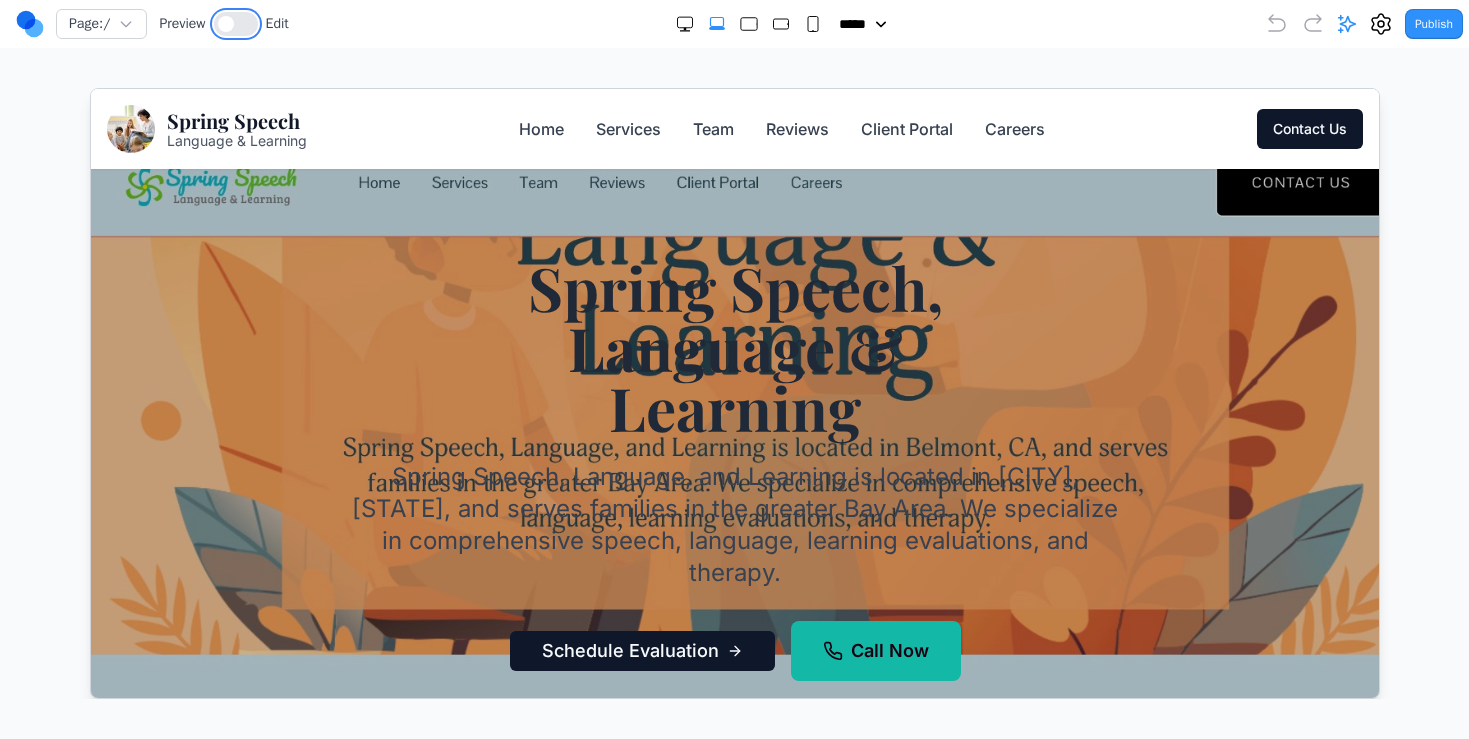 click at bounding box center (236, 24) 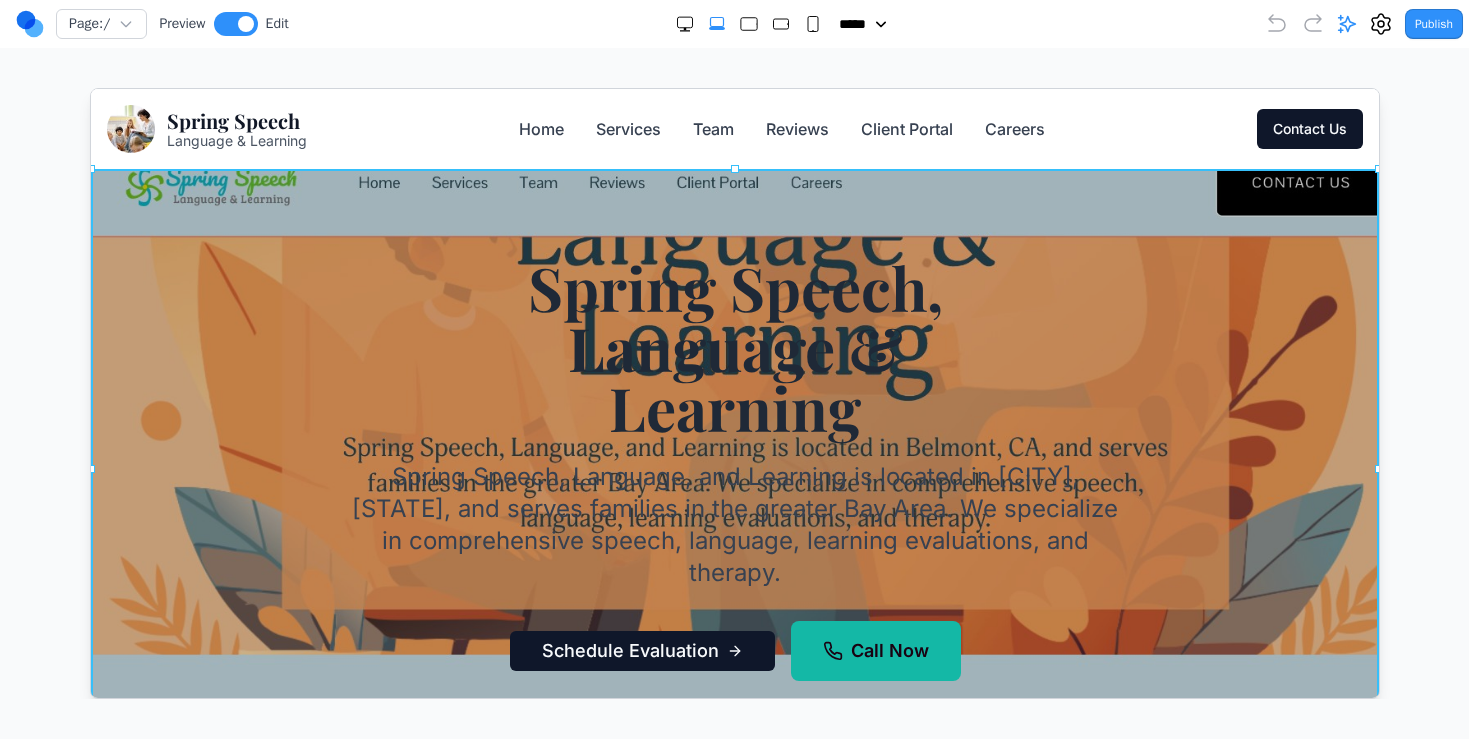 click at bounding box center (733, 468) 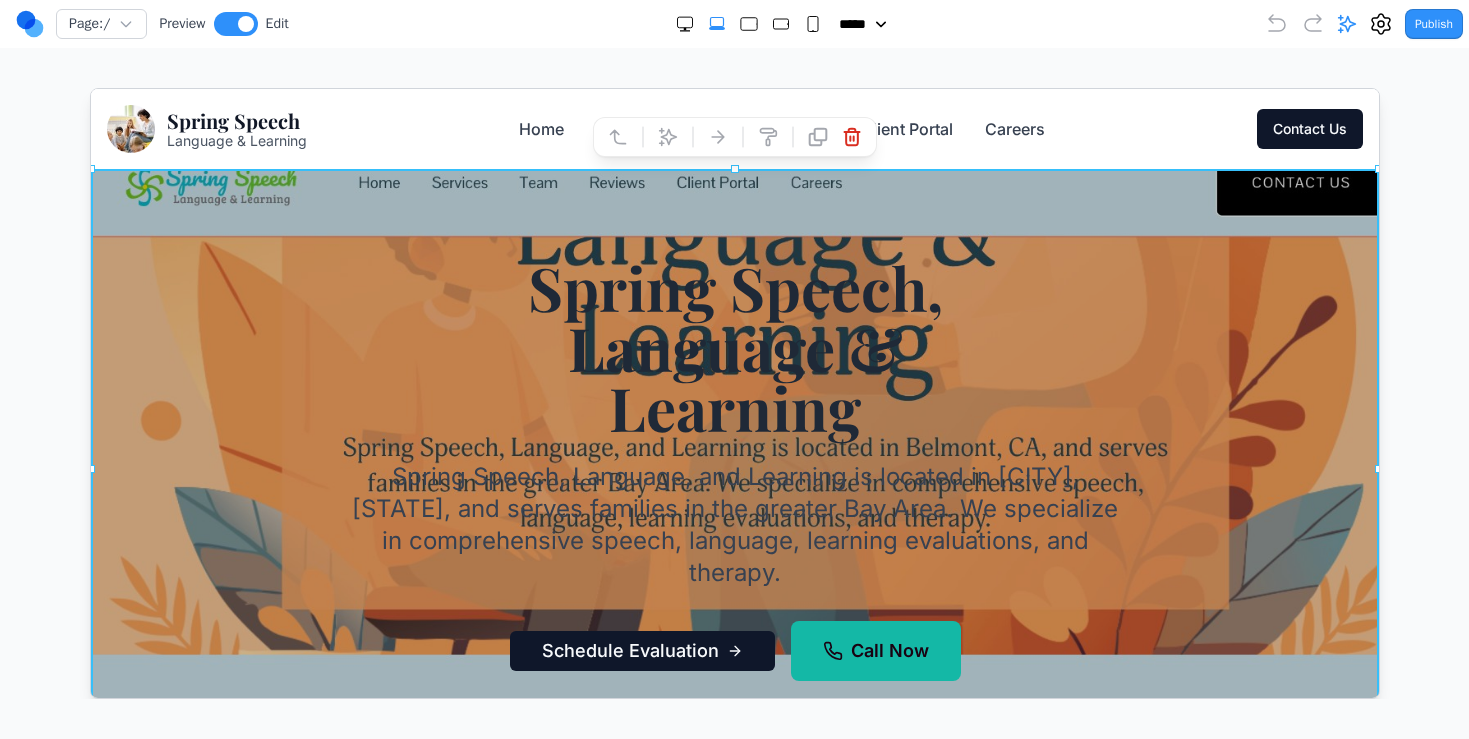 click 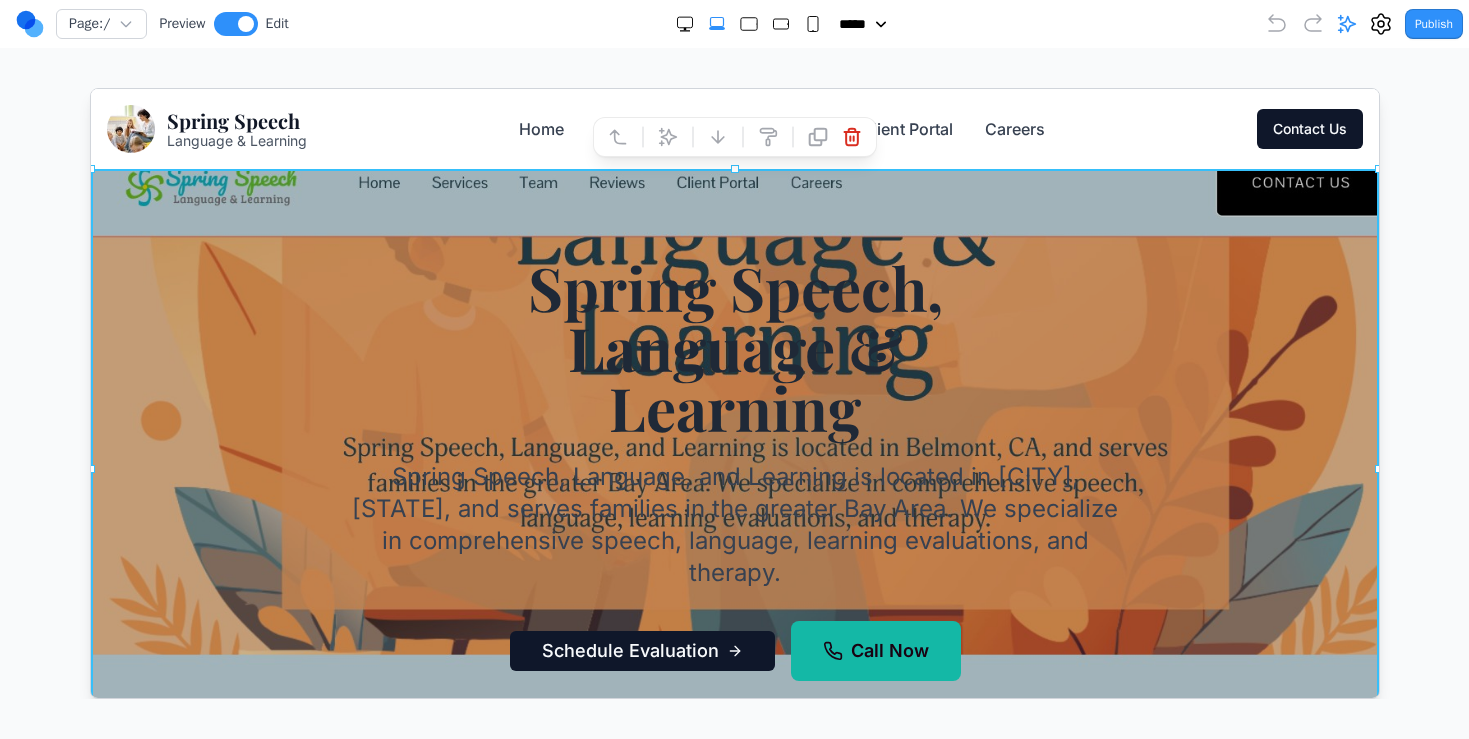 click on "Spring Speech, Language & Learning" at bounding box center [733, 346] 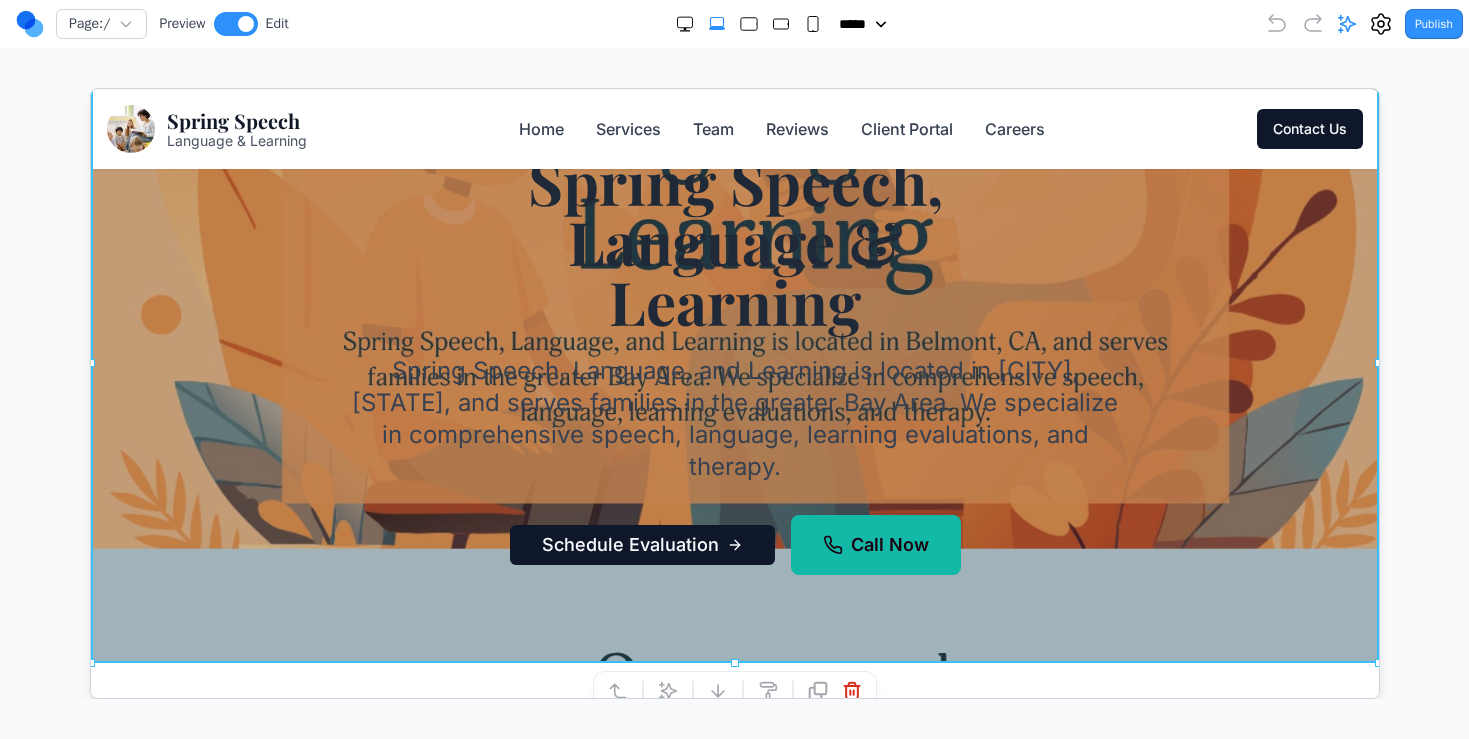 scroll, scrollTop: 104, scrollLeft: 0, axis: vertical 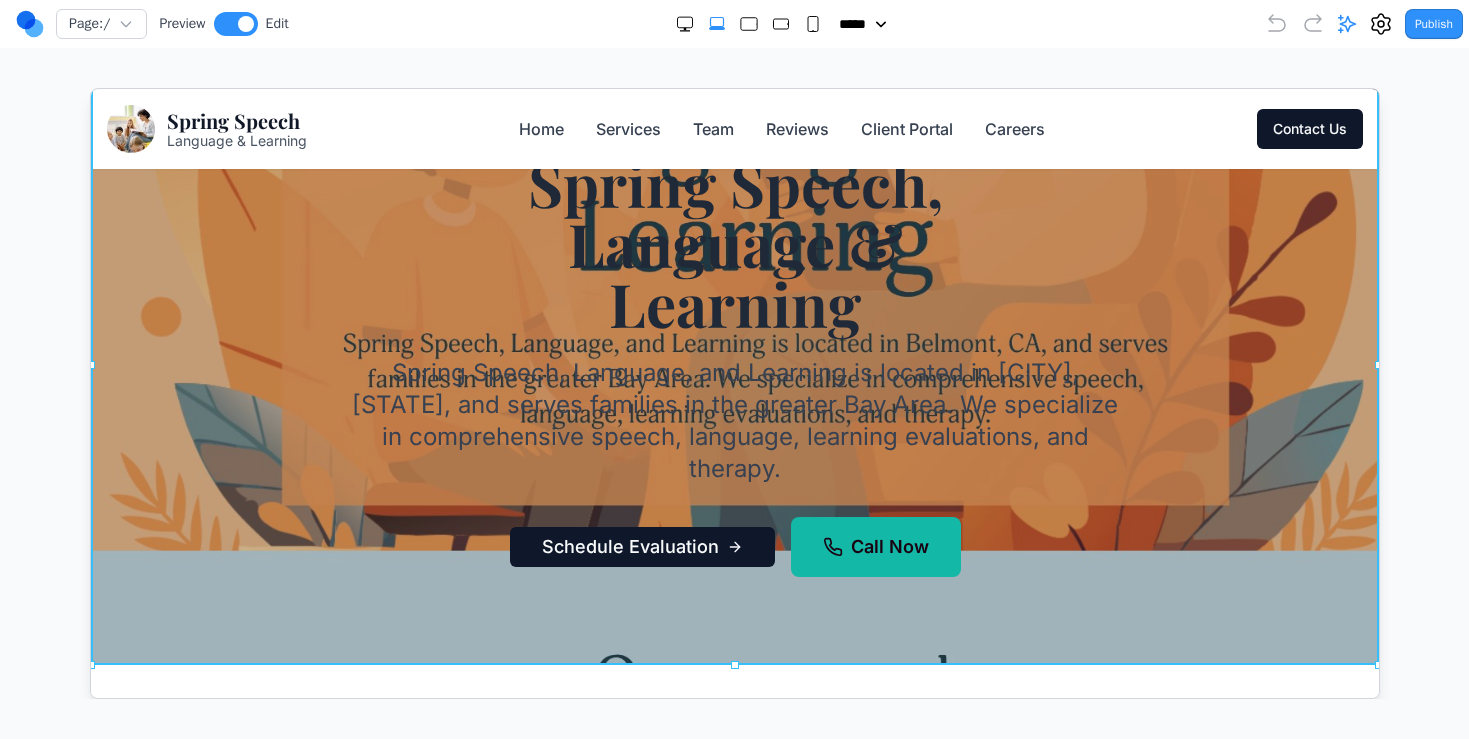 click on "Spring Speech, Language, and Learning is located in [CITY], [STATE], and serves families in the greater Bay Area. We specialize in comprehensive speech, language, learning evaluations, and therapy." at bounding box center [733, 420] 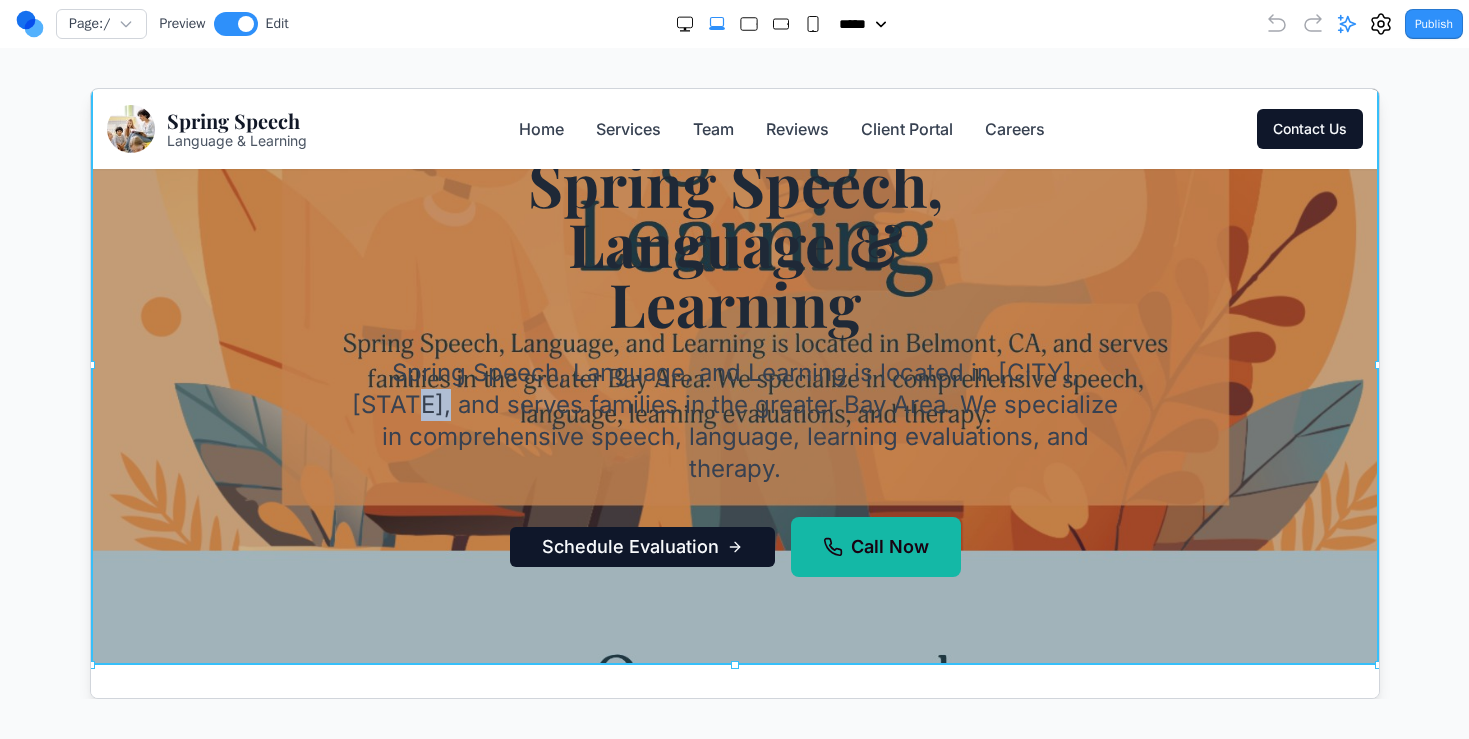 click on "Spring Speech, Language, and Learning is located in [CITY], [STATE], and serves families in the greater Bay Area. We specialize in comprehensive speech, language, learning evaluations, and therapy." at bounding box center [733, 420] 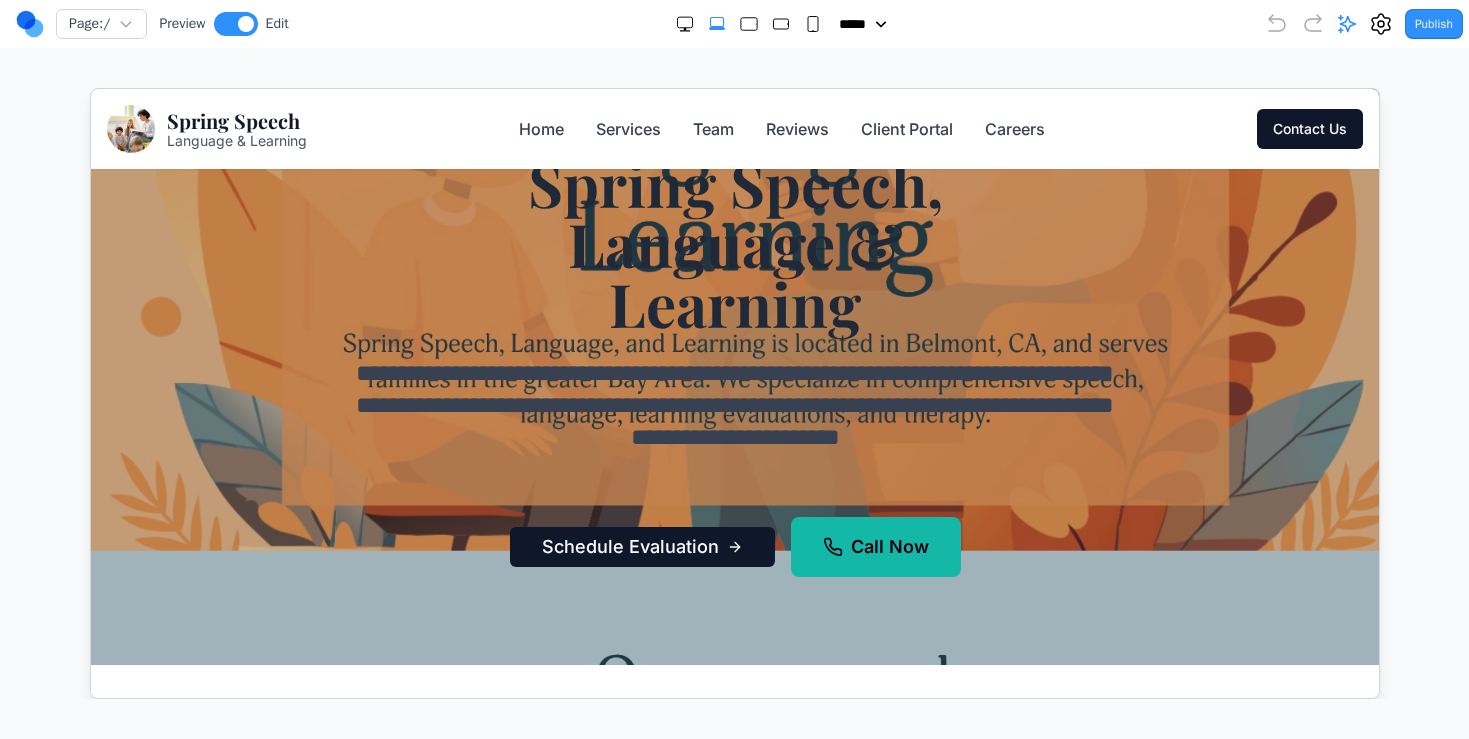 click at bounding box center (733, 364) 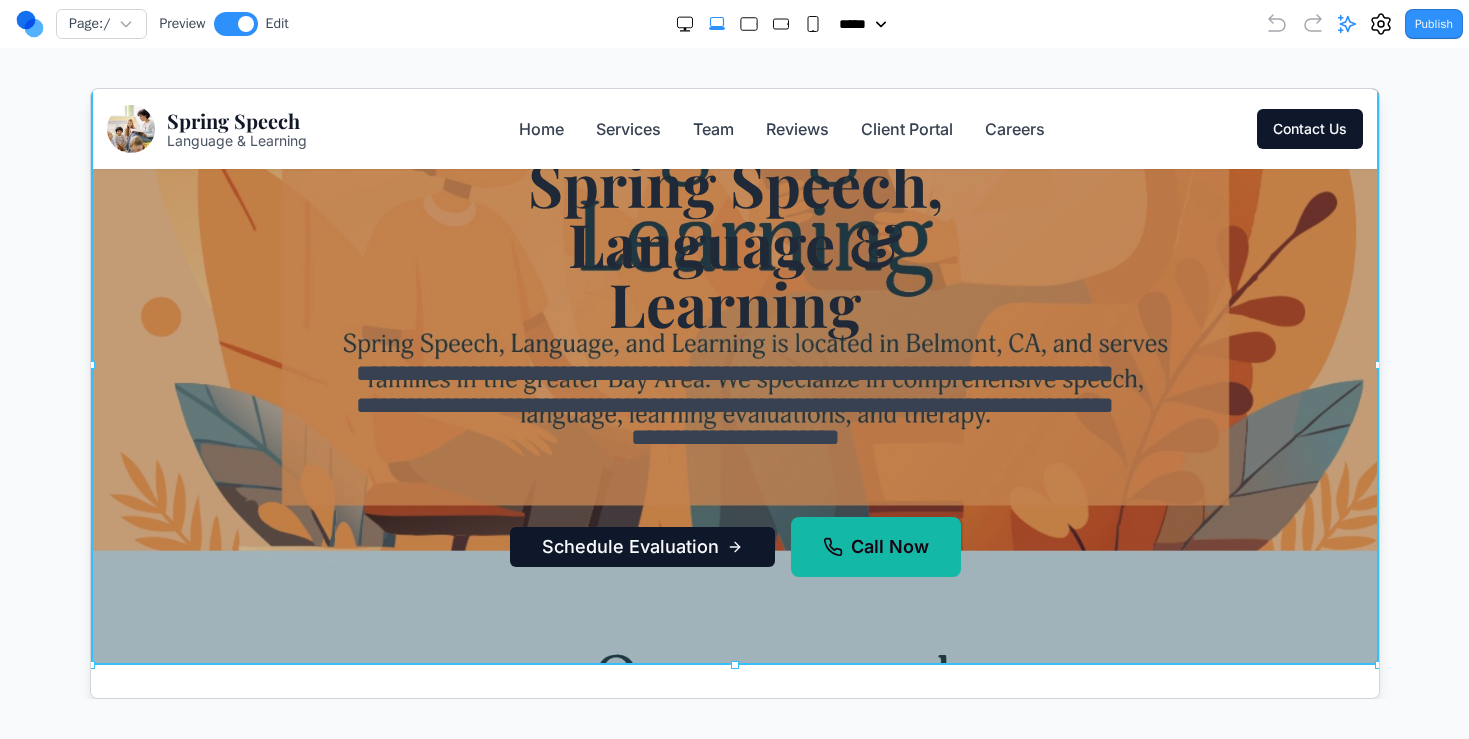 click at bounding box center [733, 364] 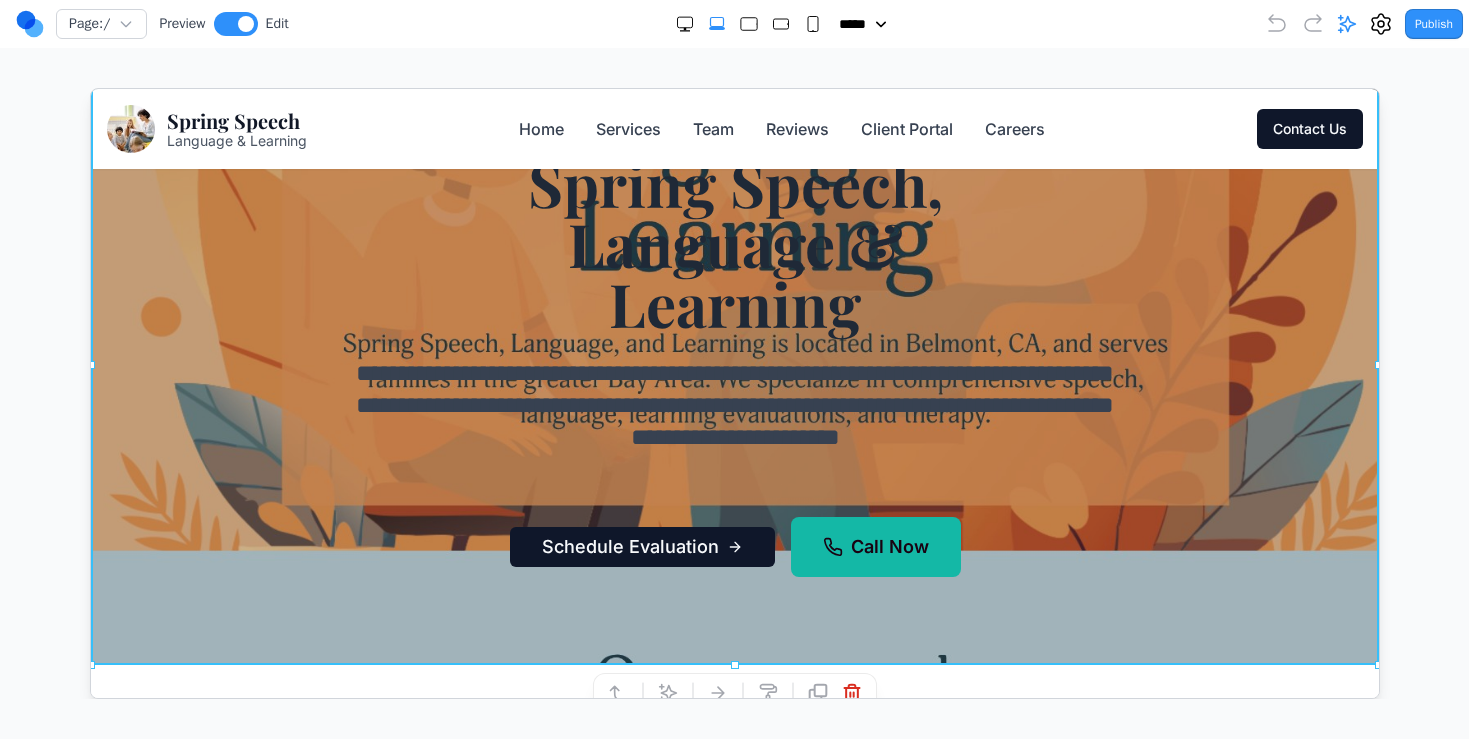 click on "Spring Speech, Language & Learning" at bounding box center (733, 242) 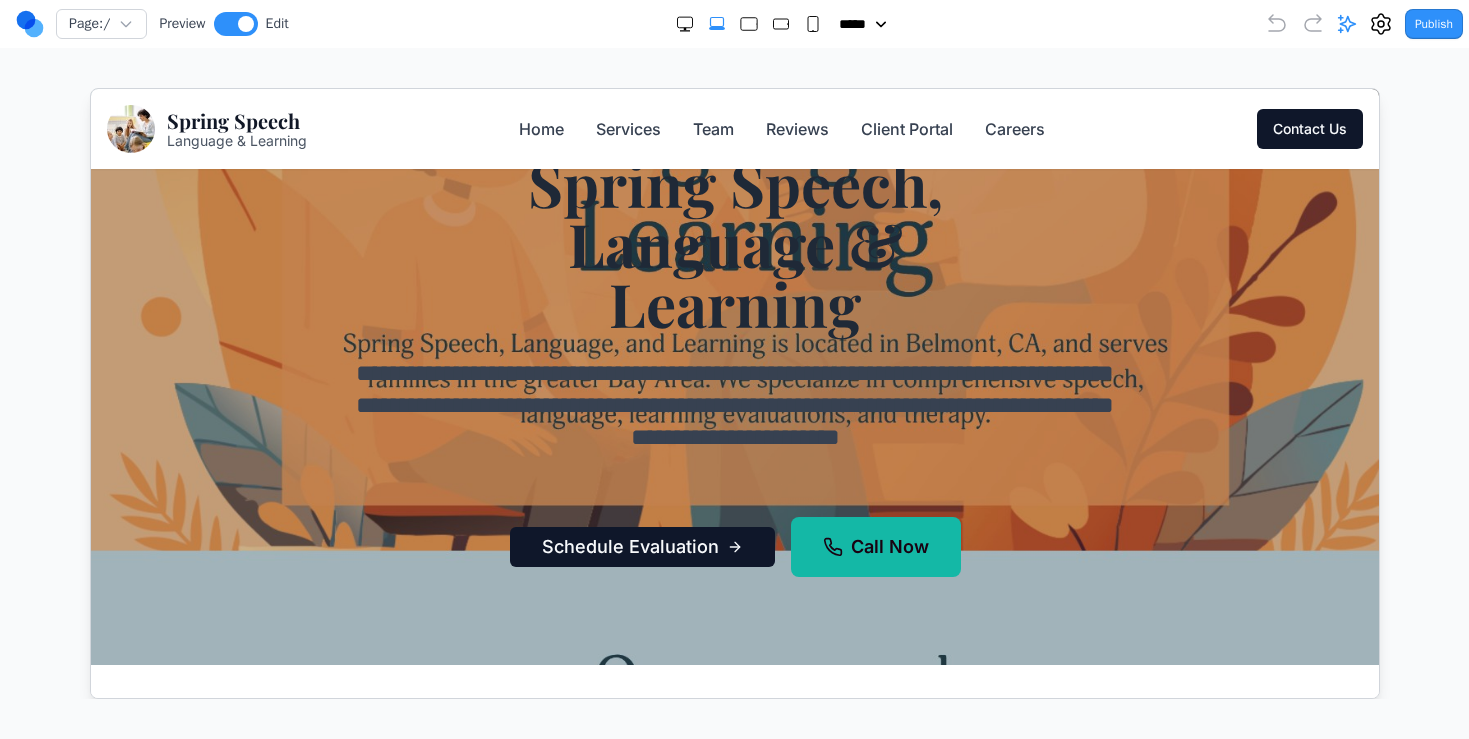 scroll, scrollTop: 0, scrollLeft: 0, axis: both 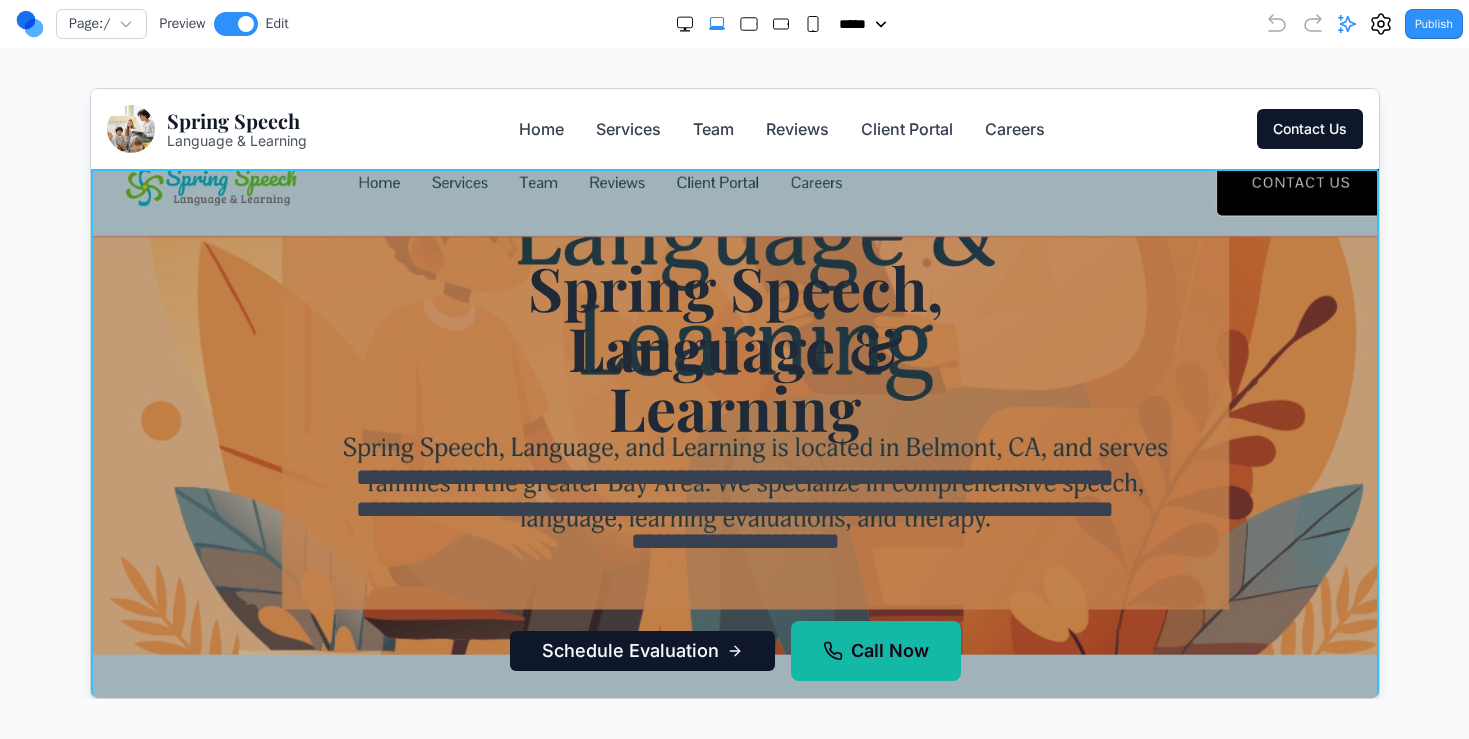 click at bounding box center [733, 468] 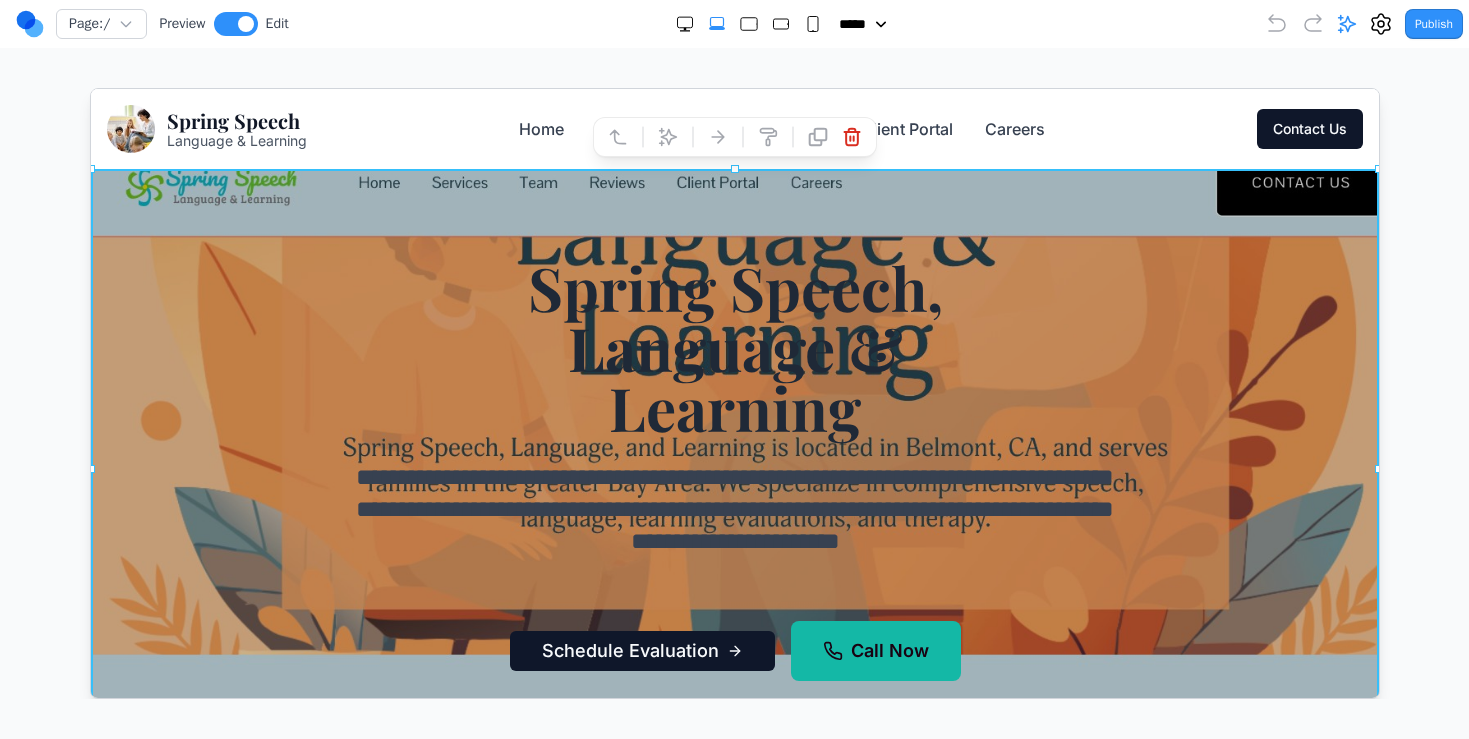 click 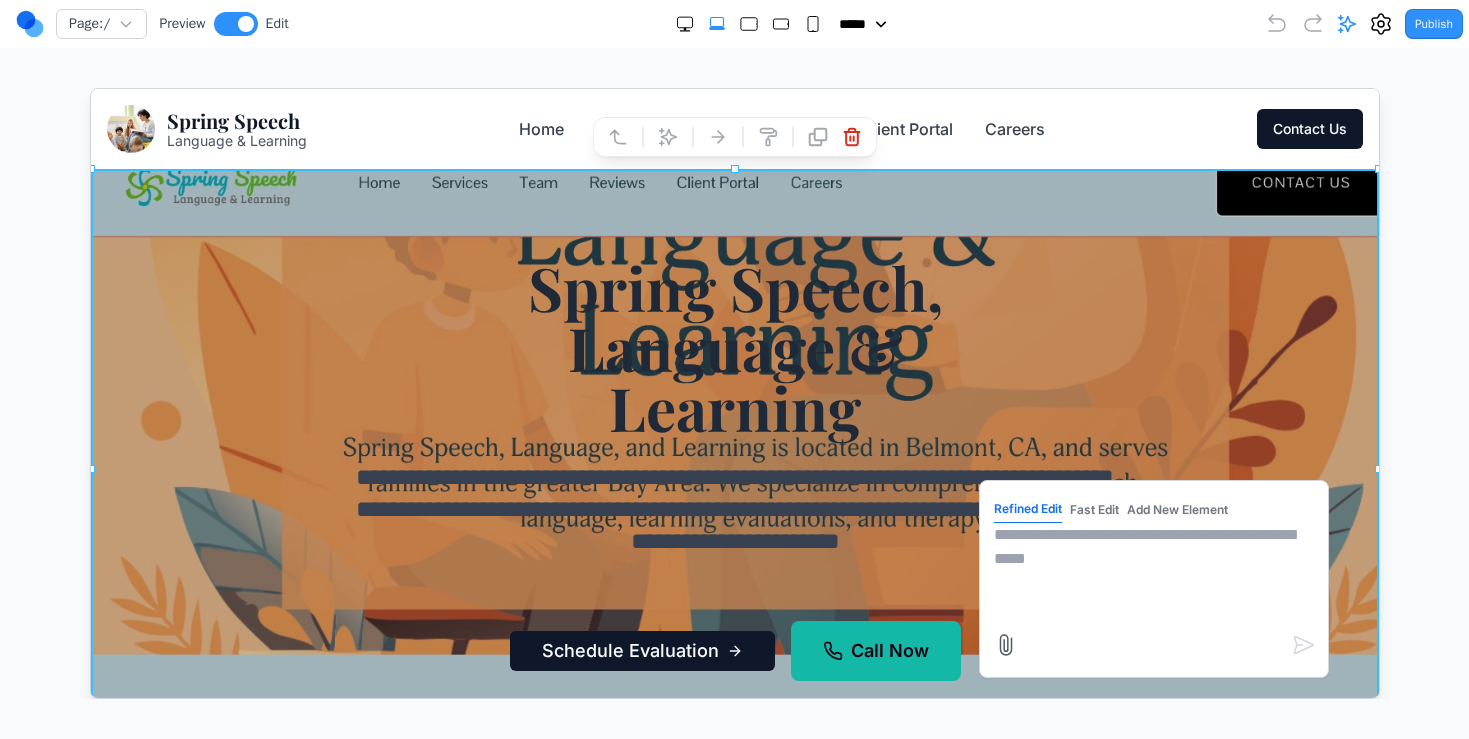 click at bounding box center [1152, 572] 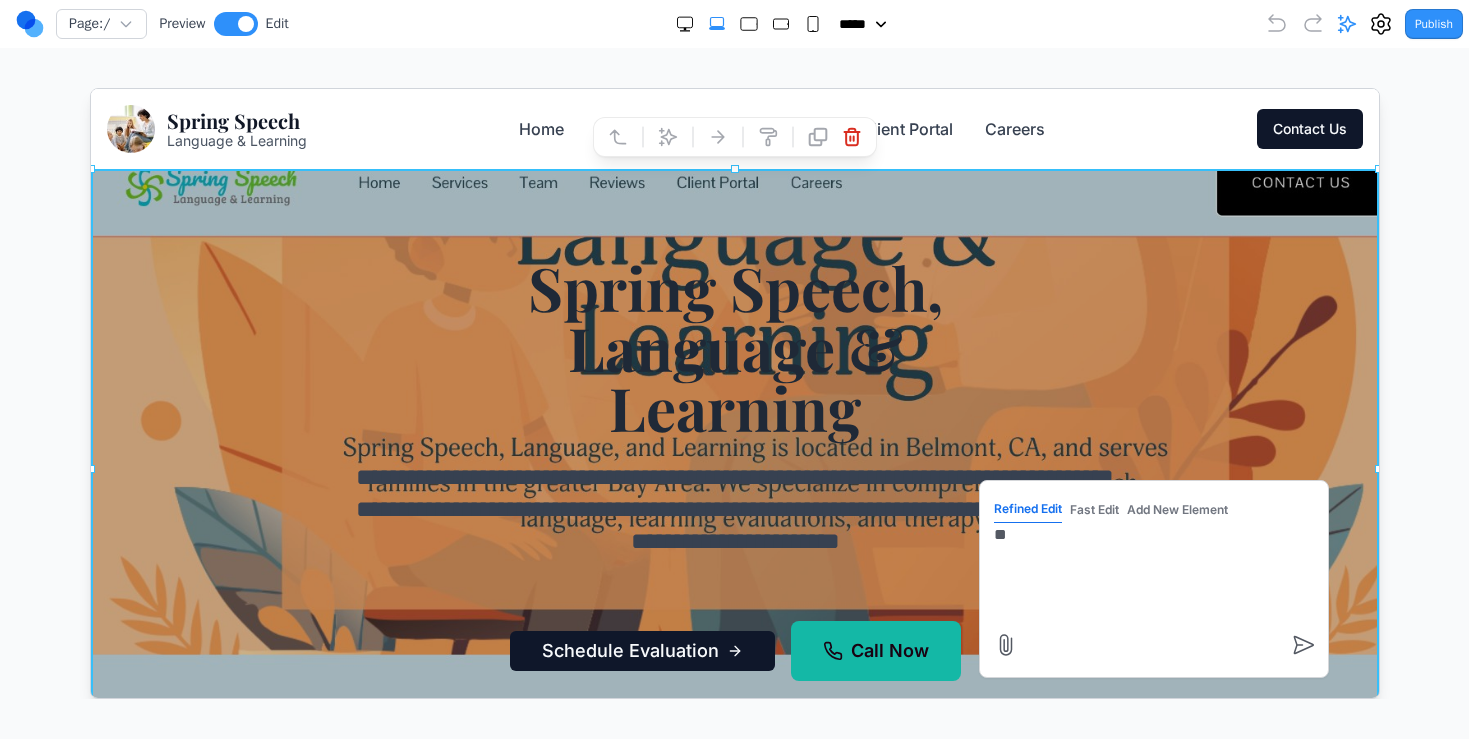 type on "*" 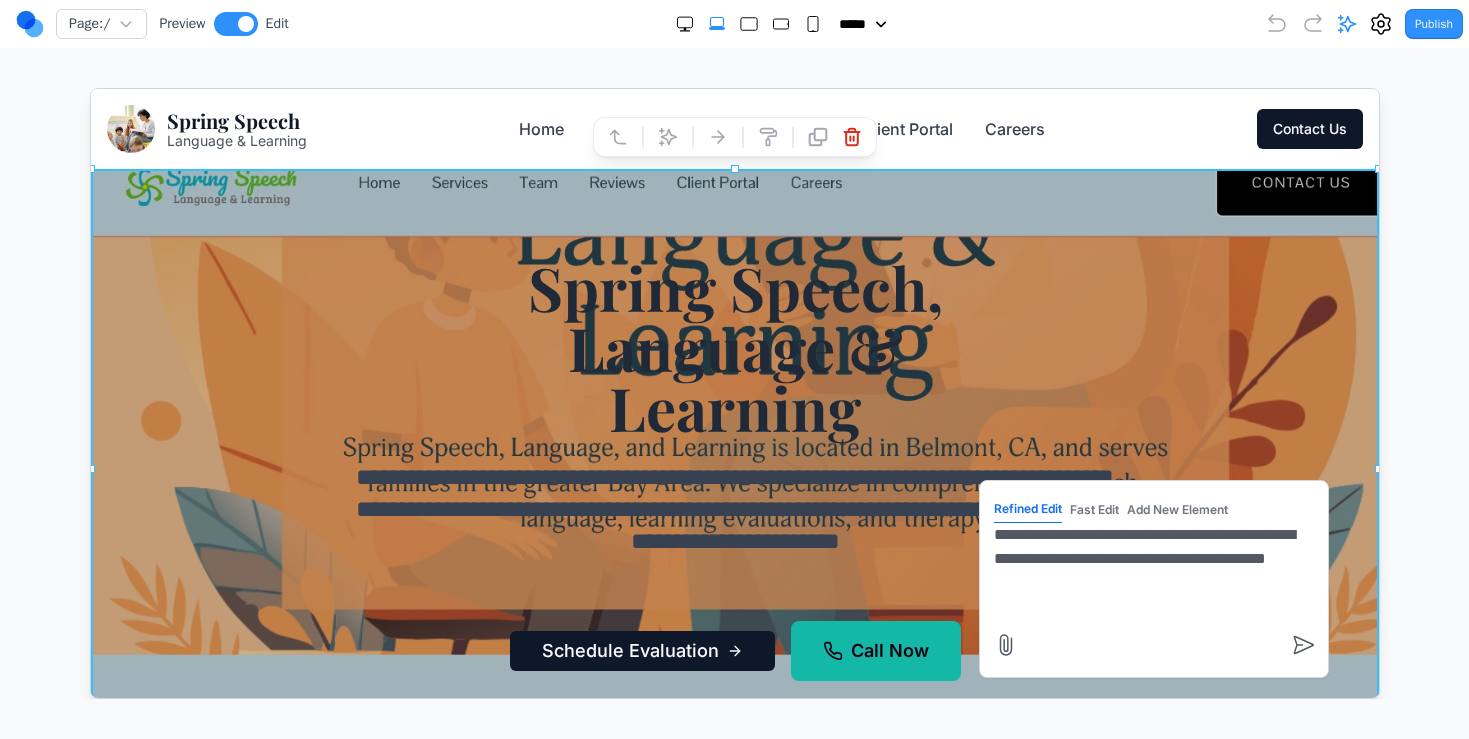 type on "**********" 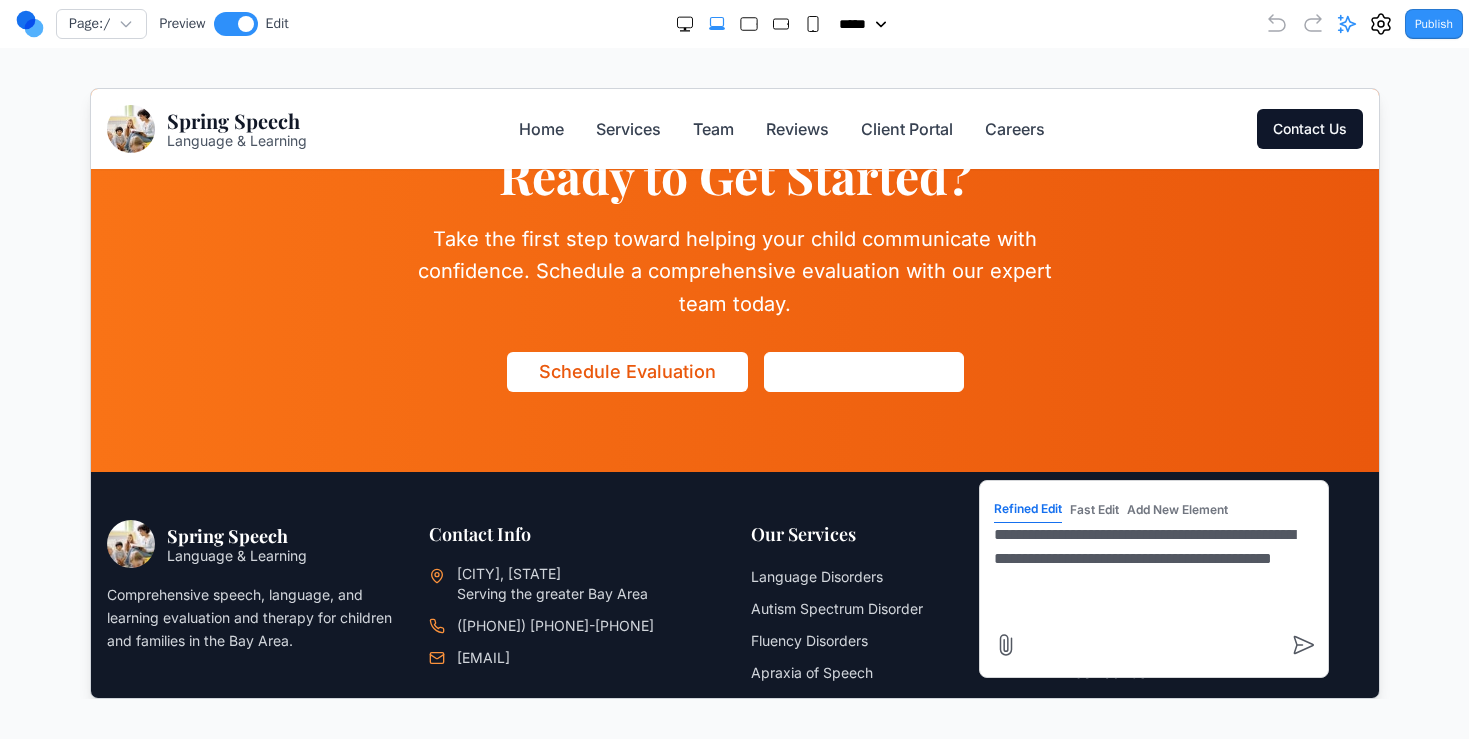 scroll, scrollTop: 4242, scrollLeft: 0, axis: vertical 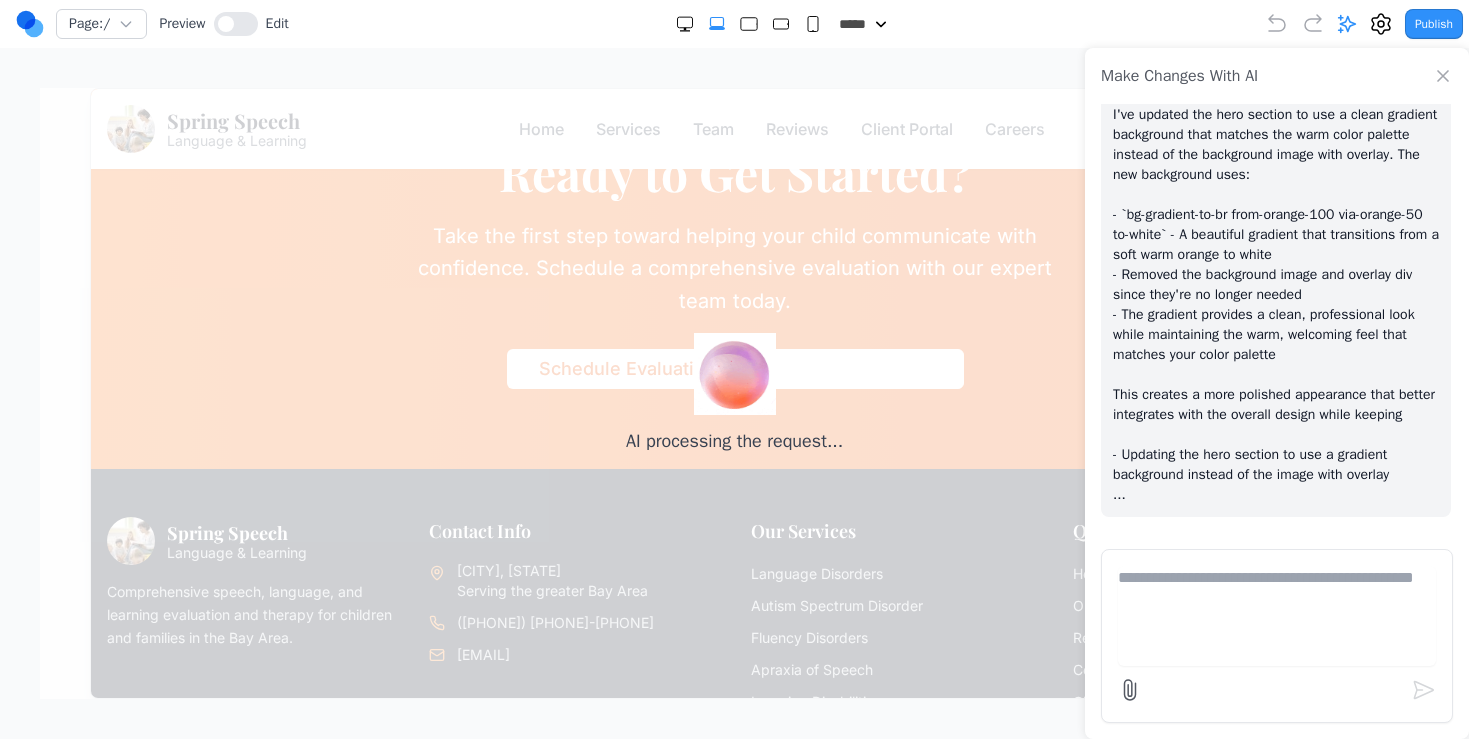 drag, startPoint x: 1443, startPoint y: 65, endPoint x: 972, endPoint y: 289, distance: 521.5525 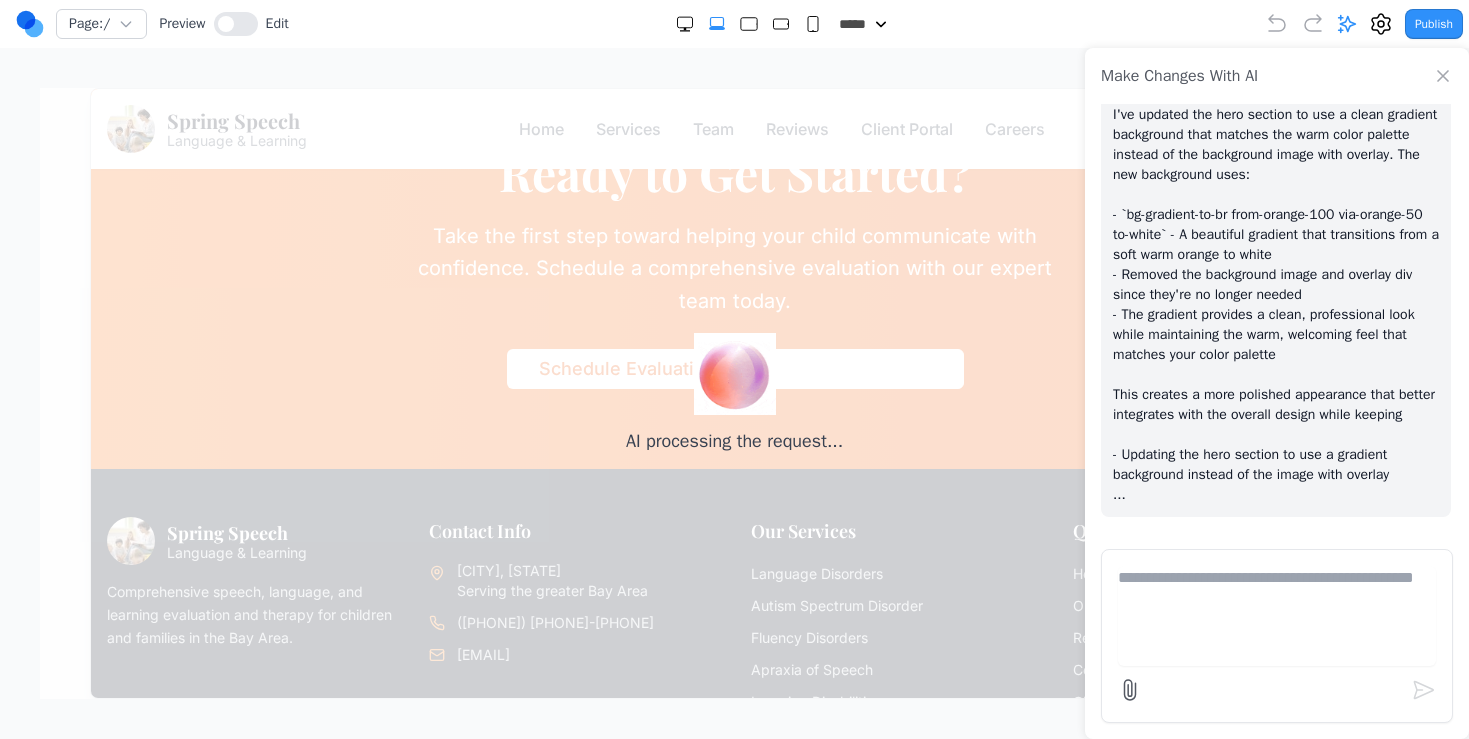 click on "Make Changes With AI update the background image into a more plain background that matches the desired color palette I've updated the hero section to use a clean gradient background that matches the warm color palette instead of the background image with overlay. The new background uses:
- `bg-gradient-to-br from-orange-100 via-orange-50 to-white` - A beautiful gradient that transitions from a soft warm orange to white
- Removed the background image and overlay div since they're no longer needed
- The gradient provides a clean, professional look while maintaining the warm, welcoming feel that matches your color palette
This creates a more polished appearance that better integrates with the overall design while keeping
- Updating the hero section to use a gradient background instead of the image with overlay
... AI processing the request..." at bounding box center [734, 393] 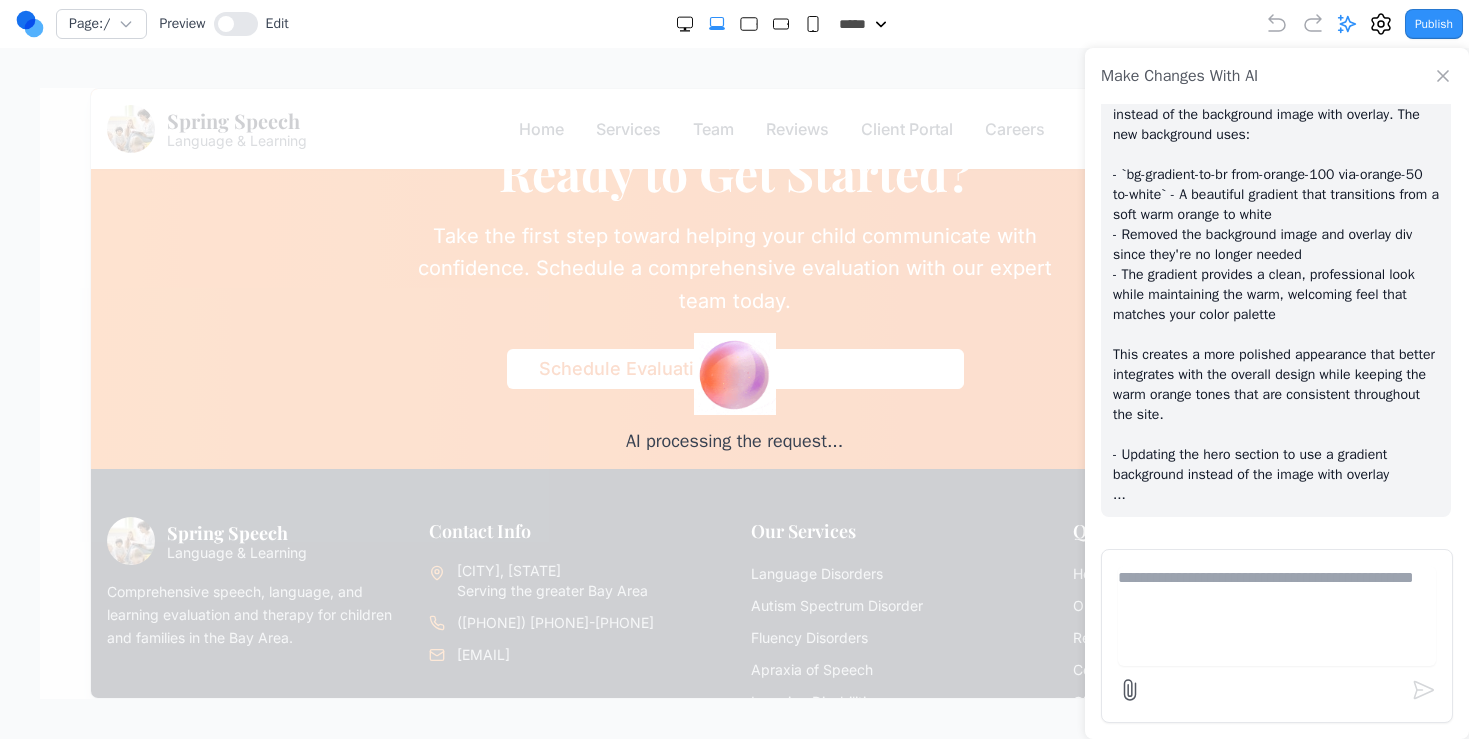 scroll, scrollTop: 3407, scrollLeft: 0, axis: vertical 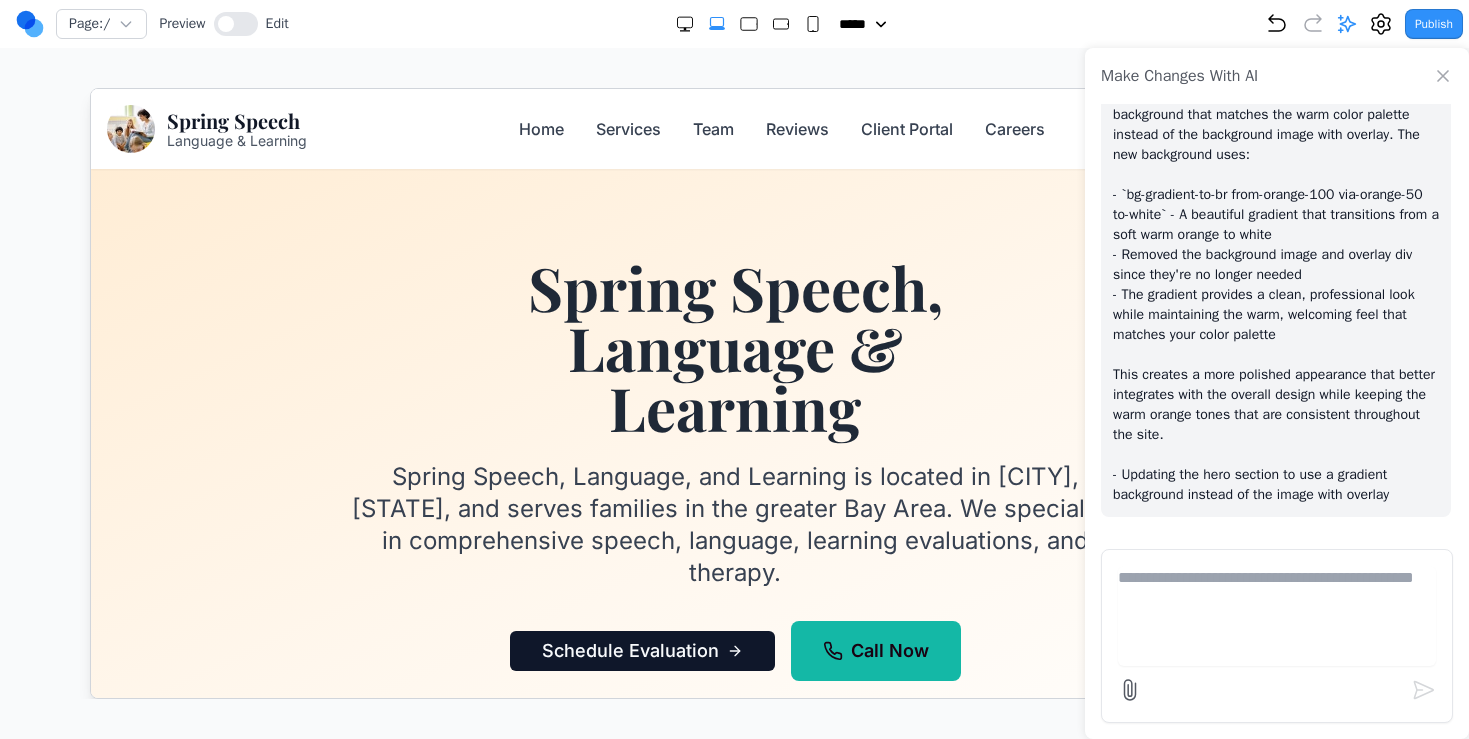 click 